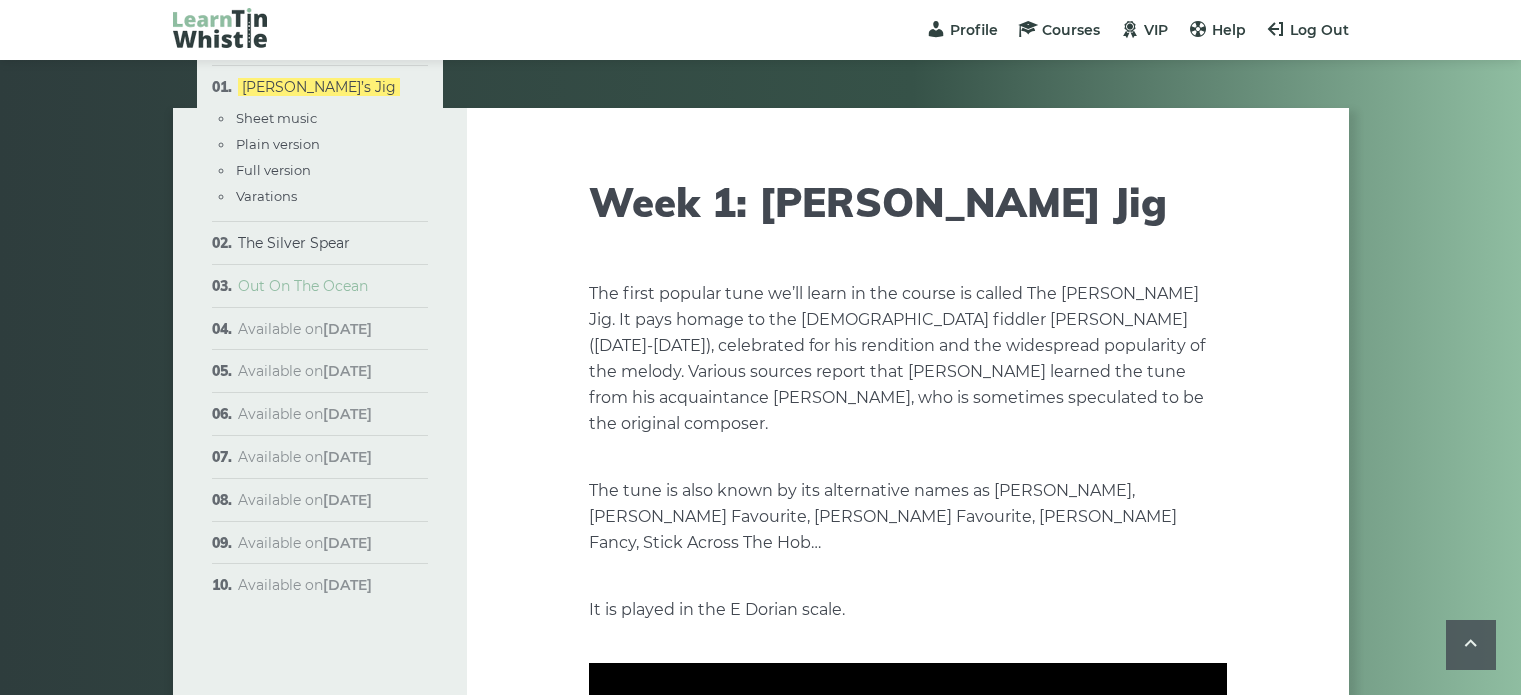 scroll, scrollTop: 1048, scrollLeft: 0, axis: vertical 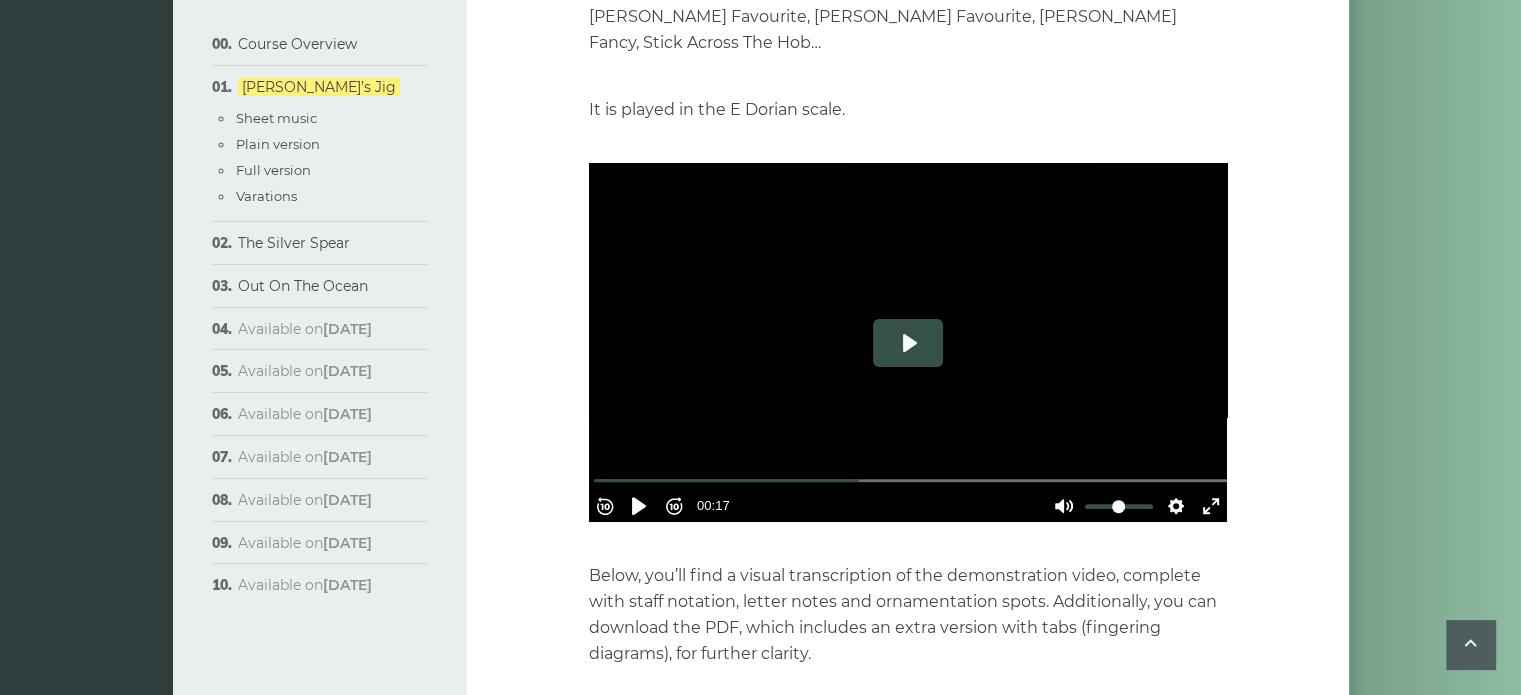 click on "Play" at bounding box center [908, 343] 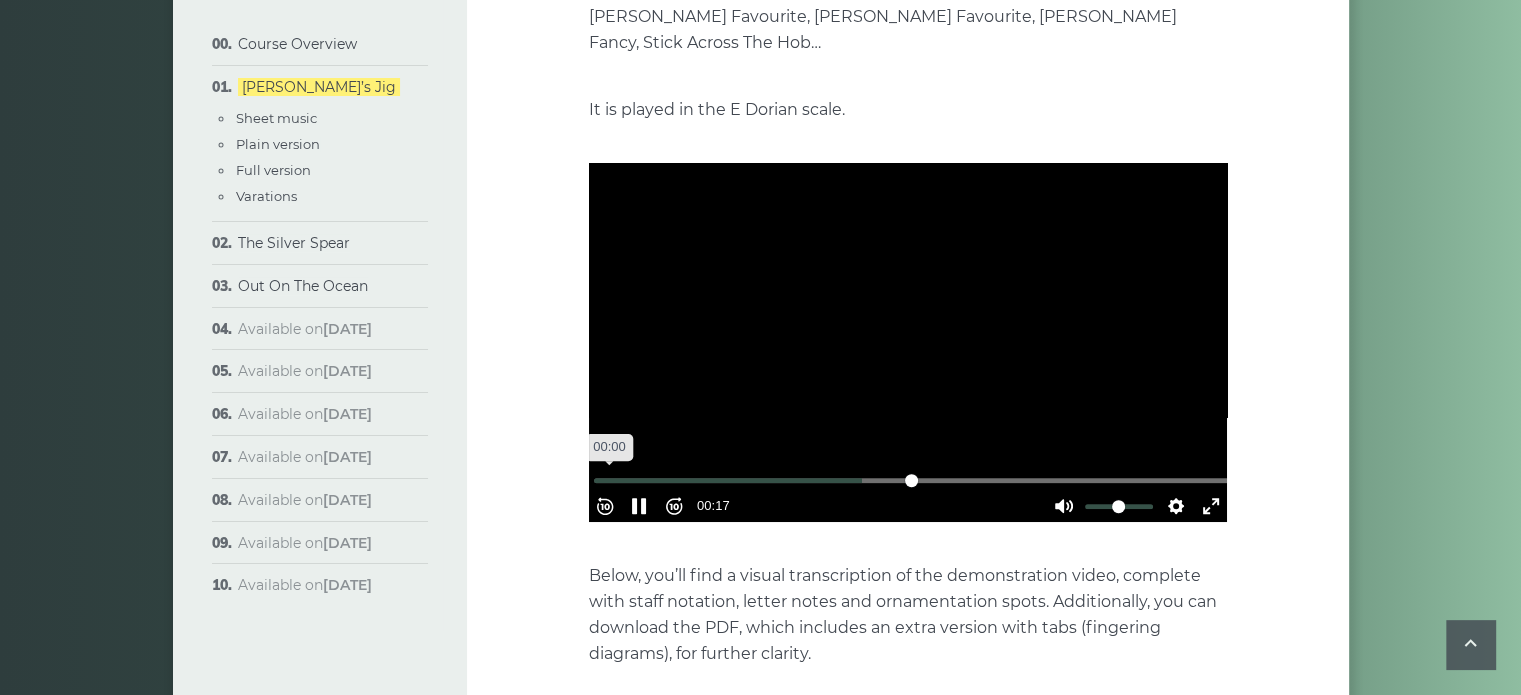 click at bounding box center (912, 480) 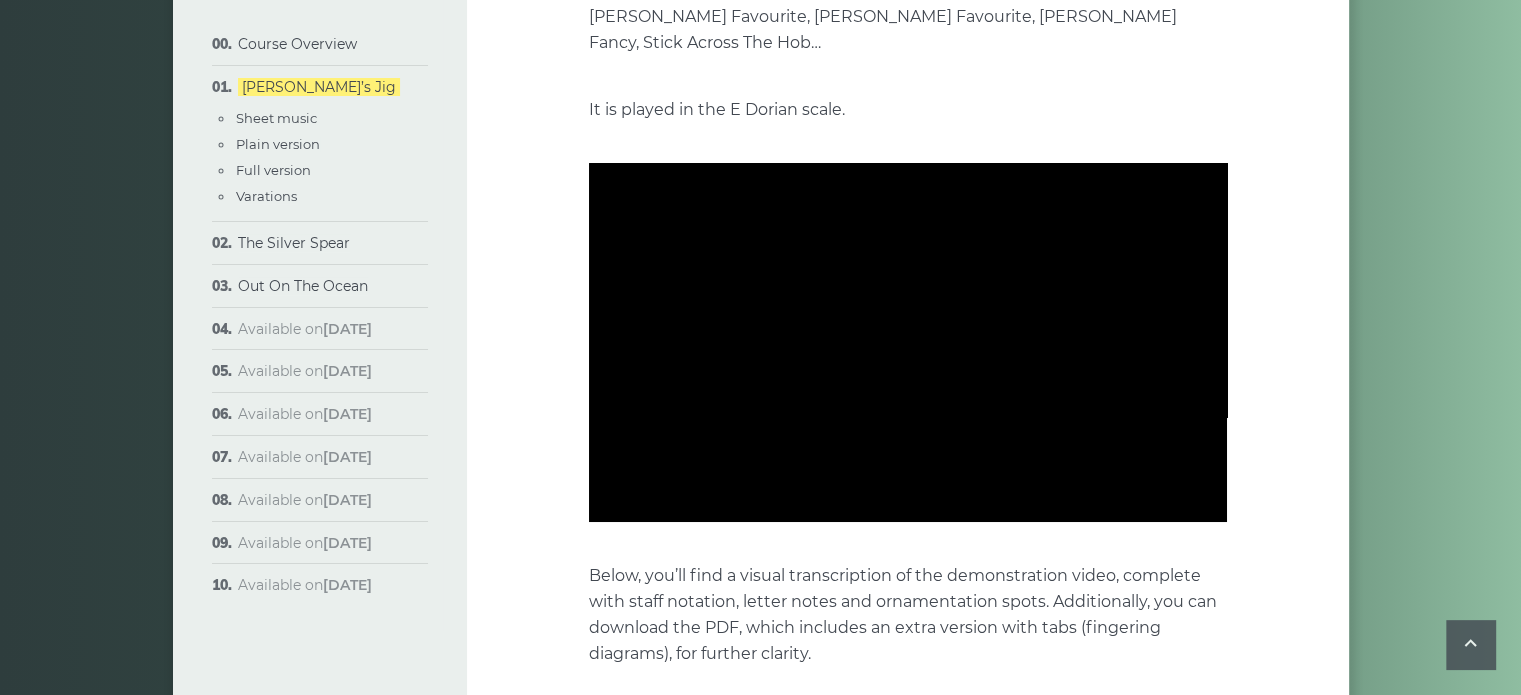 click on "Week 1: [PERSON_NAME] Jig
The first popular tune we’ll learn in the course is called The [PERSON_NAME] Jig. It pays homage to the [DEMOGRAPHIC_DATA] fiddler [PERSON_NAME] ([DATE]-[DATE]), celebrated for his rendition and the widespread popularity of the melody. Various sources report that [PERSON_NAME] learned the tune from his acquaintance [PERSON_NAME], who is sometimes speculated to be the original composer.
The tune is also known by its alternative names as [PERSON_NAME], [PERSON_NAME] Favourite, [PERSON_NAME] Favourite,  [PERSON_NAME] Fancy, Stick Across The Hob…
It is played in the E Dorian scale." at bounding box center [908, 2276] 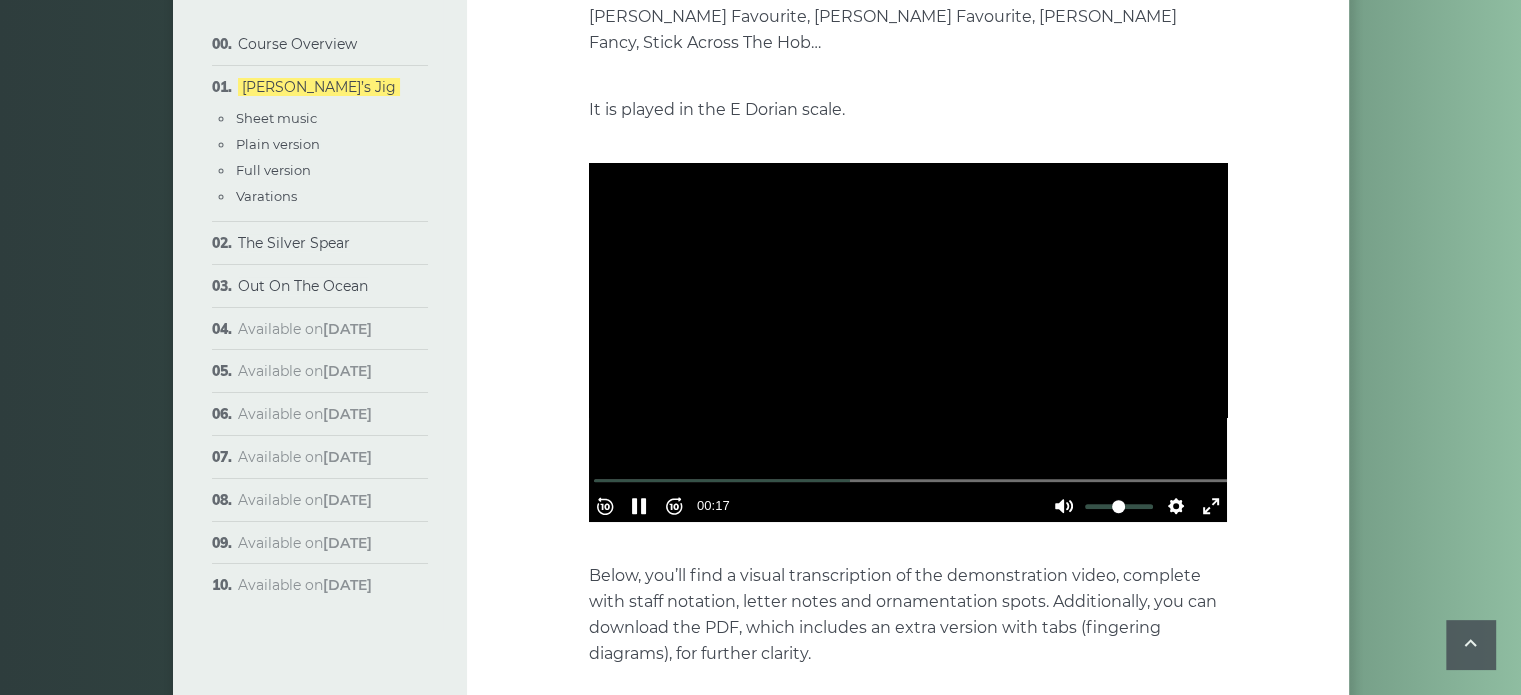 click at bounding box center [908, 342] 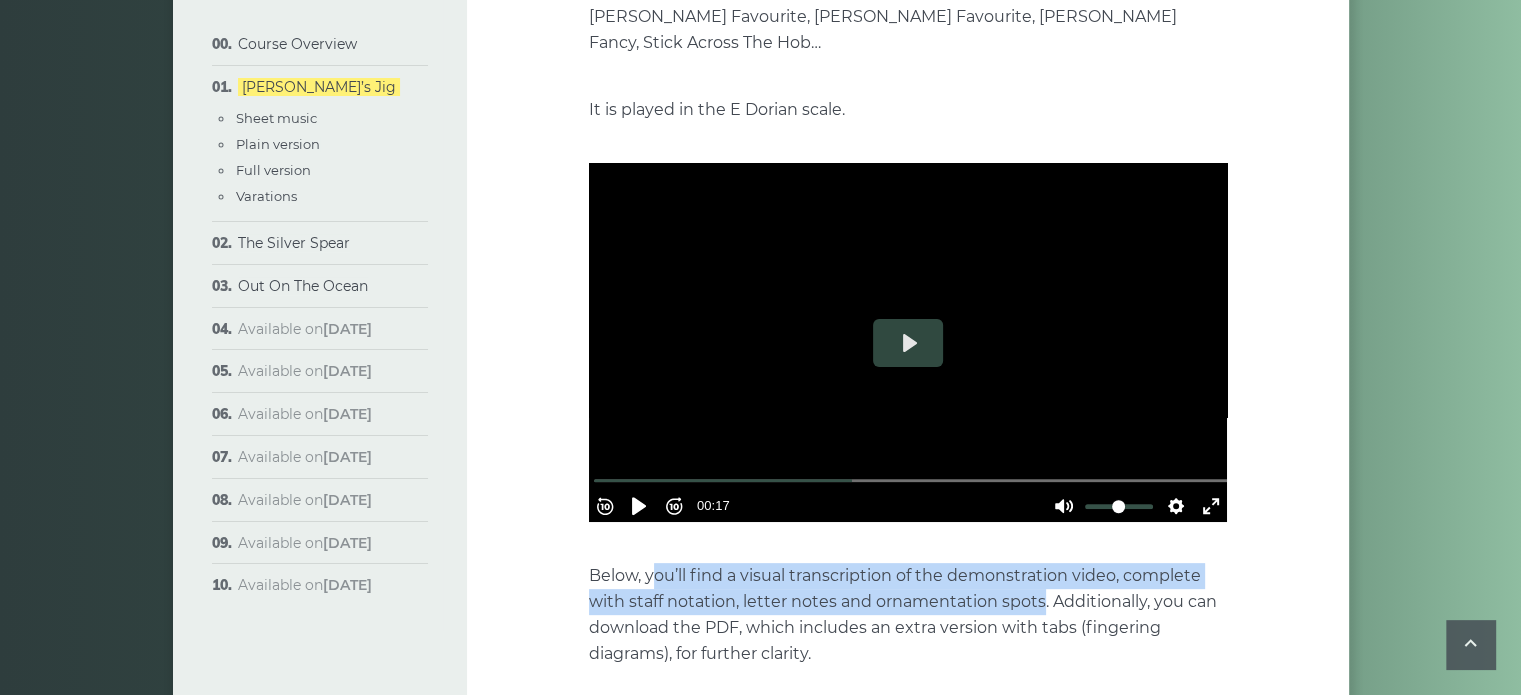drag, startPoint x: 650, startPoint y: 524, endPoint x: 1040, endPoint y: 587, distance: 395.0557 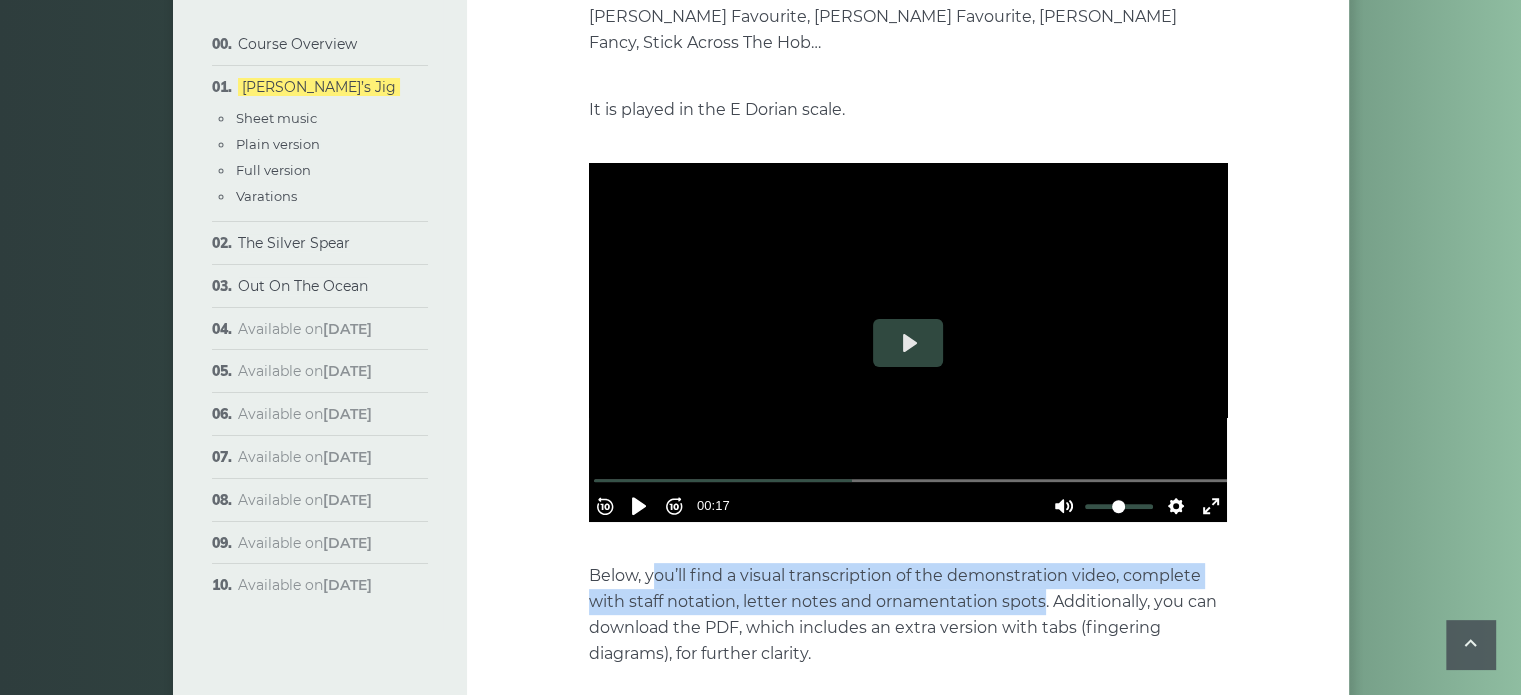 click on "The first popular tune we’ll learn in the course is called The [PERSON_NAME] Jig. It pays homage to the [DEMOGRAPHIC_DATA] fiddler [PERSON_NAME] ([DATE]-[DATE]), celebrated for his rendition and the widespread popularity of the melody. Various sources report that [PERSON_NAME] learned the tune from his acquaintance [PERSON_NAME], who is sometimes speculated to be the original composer.
The tune is also known by its alternative names as [PERSON_NAME], [PERSON_NAME] Favourite, [PERSON_NAME] Favourite,  [PERSON_NAME] Fancy, Stick Across The Hob…
It is played in the E Dorian scale.
Below, you’ll find a visual transcription of the demonstration video, complete with staff notation,  letter notes and ornamentation spots. Additionally, you can download the PDF, which includes an extra version with tabs (fingering diagrams), for further clarity.
Download PDF
Plain version
Looping mode OFF" at bounding box center [908, 2320] 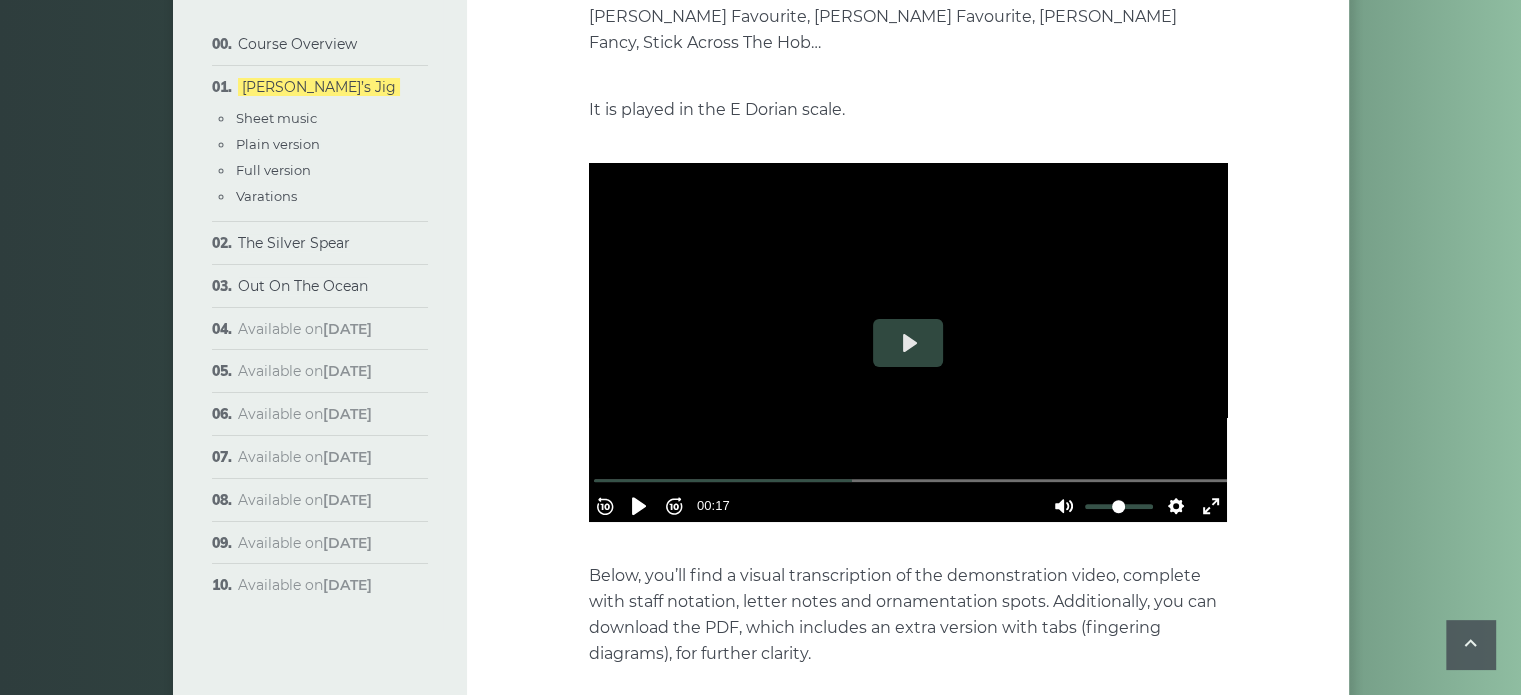 click on "The first popular tune we’ll learn in the course is called The [PERSON_NAME] Jig. It pays homage to the [DEMOGRAPHIC_DATA] fiddler [PERSON_NAME] ([DATE]-[DATE]), celebrated for his rendition and the widespread popularity of the melody. Various sources report that [PERSON_NAME] learned the tune from his acquaintance [PERSON_NAME], who is sometimes speculated to be the original composer.
The tune is also known by its alternative names as [PERSON_NAME], [PERSON_NAME] Favourite, [PERSON_NAME] Favourite,  [PERSON_NAME] Fancy, Stick Across The Hob…
It is played in the E Dorian scale.
Below, you’ll find a visual transcription of the demonstration video, complete with staff notation,  letter notes and ornamentation spots. Additionally, you can download the PDF, which includes an extra version with tabs (fingering diagrams), for further clarity.
Download PDF
Plain version
Looping mode OFF" at bounding box center (908, 2320) 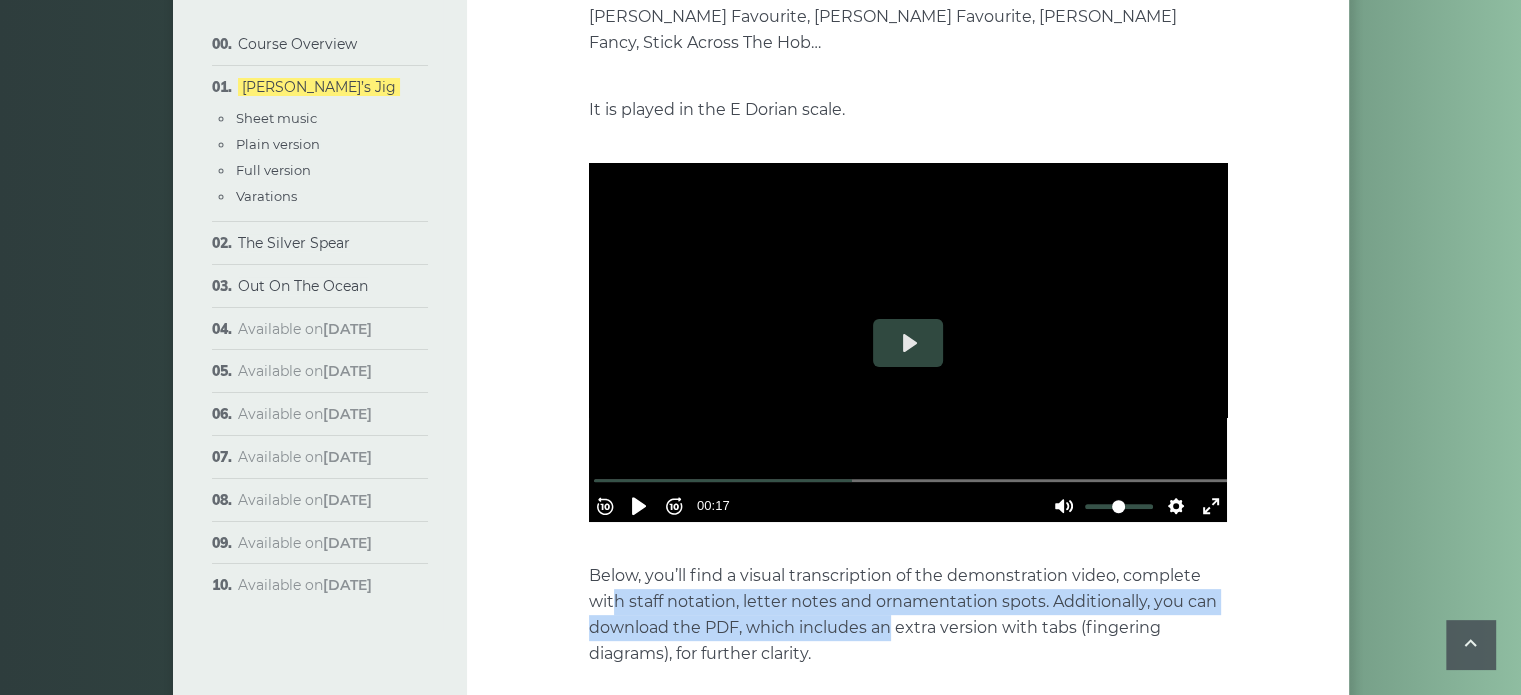 drag, startPoint x: 618, startPoint y: 577, endPoint x: 886, endPoint y: 595, distance: 268.6038 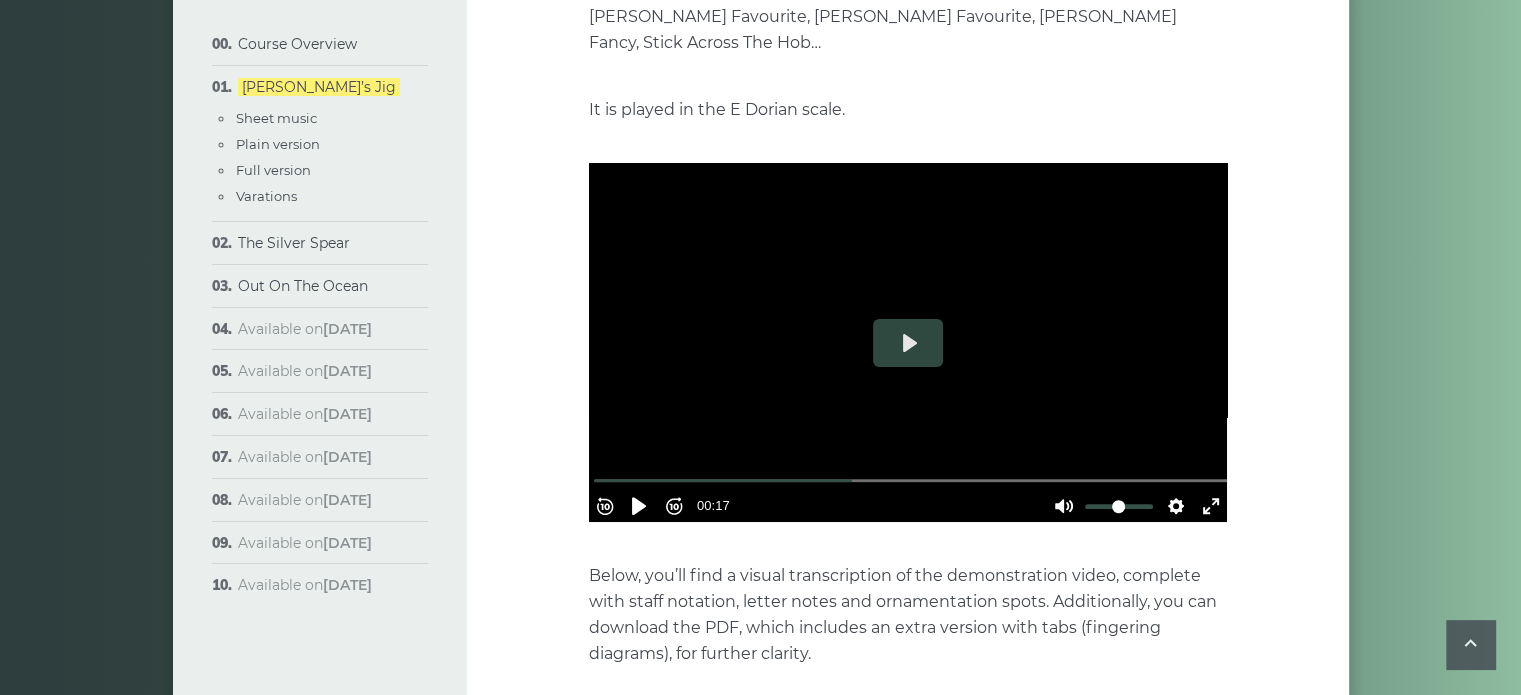 click on "Below, you’ll find a visual transcription of the demonstration video, complete with staff notation,  letter notes and ornamentation spots. Additionally, you can download the PDF, which includes an extra version with tabs (fingering diagrams), for further clarity." at bounding box center (908, 615) 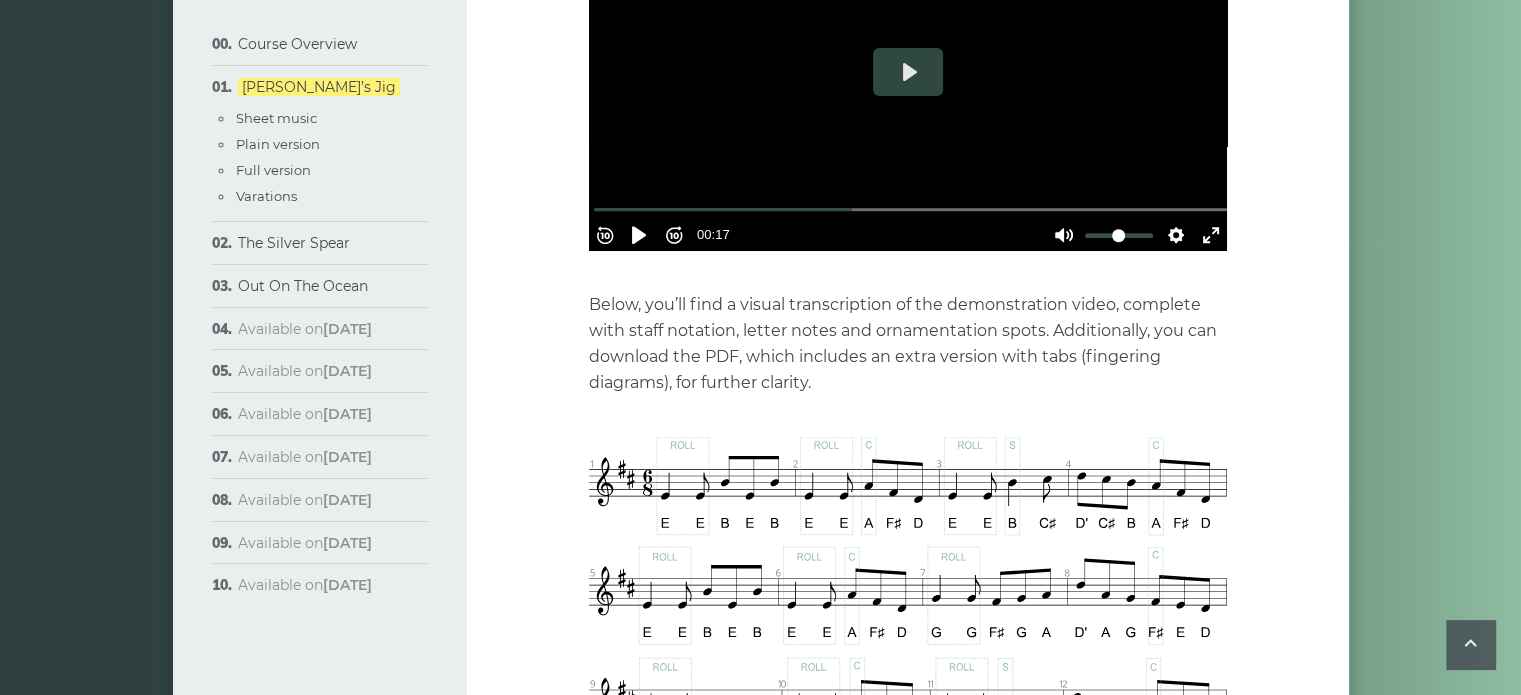 scroll, scrollTop: 900, scrollLeft: 0, axis: vertical 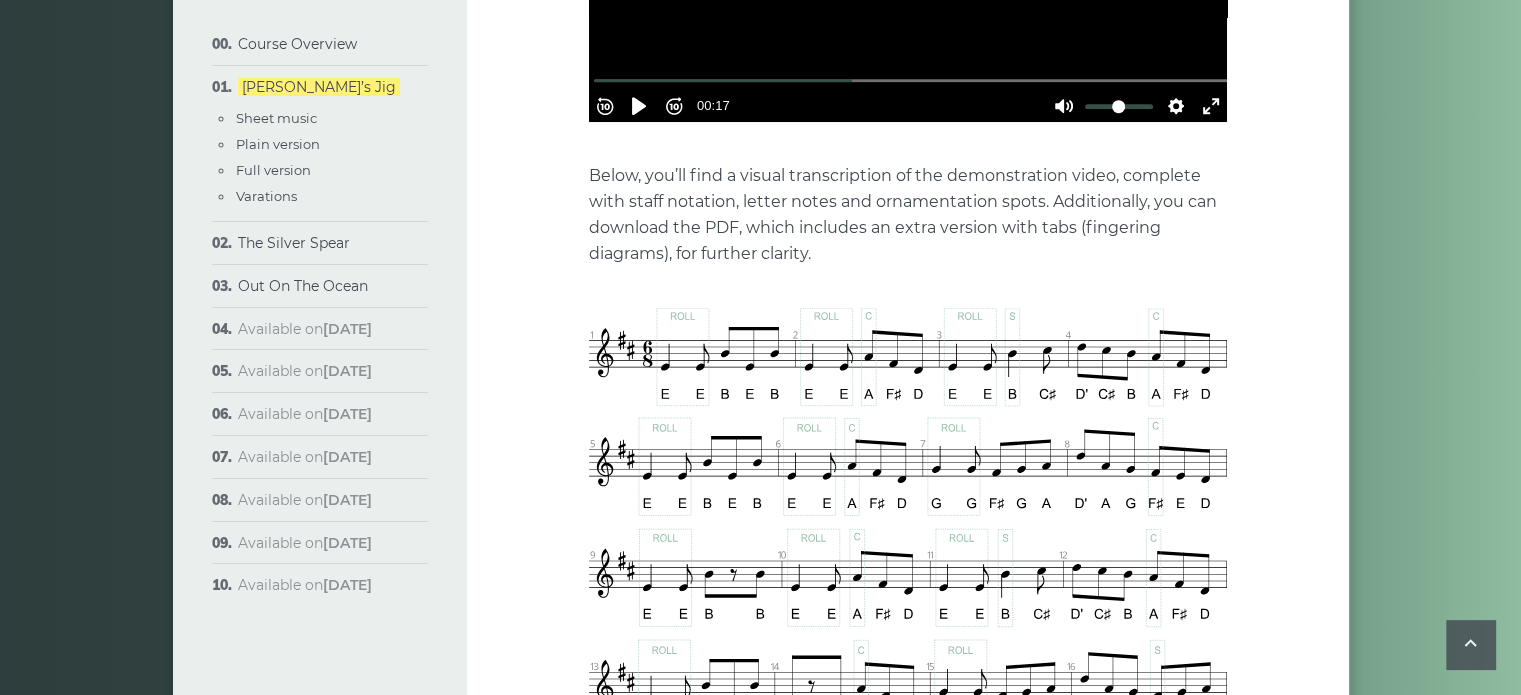 click on "The first popular tune we’ll learn in the course is called The [PERSON_NAME] Jig. It pays homage to the [DEMOGRAPHIC_DATA] fiddler [PERSON_NAME] ([DATE]-[DATE]), celebrated for his rendition and the widespread popularity of the melody. Various sources report that [PERSON_NAME] learned the tune from his acquaintance [PERSON_NAME], who is sometimes speculated to be the original composer.
The tune is also known by its alternative names as [PERSON_NAME], [PERSON_NAME] Favourite, [PERSON_NAME] Favourite,  [PERSON_NAME] Fancy, Stick Across The Hob…
It is played in the E Dorian scale.
Below, you’ll find a visual transcription of the demonstration video, complete with staff notation,  letter notes and ornamentation spots. Additionally, you can download the PDF, which includes an extra version with tabs (fingering diagrams), for further clarity.
Download PDF
Plain version
Looping mode OFF" at bounding box center [908, 1920] 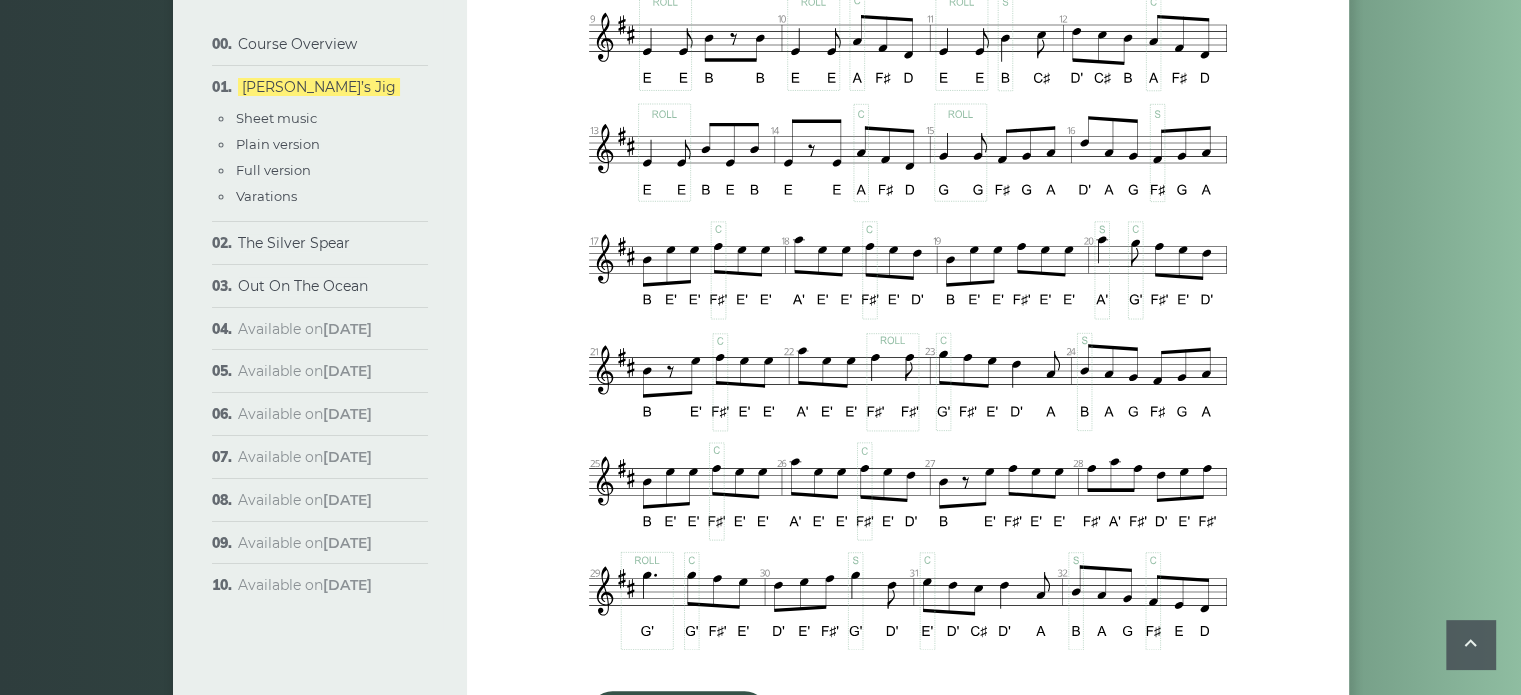scroll, scrollTop: 1500, scrollLeft: 0, axis: vertical 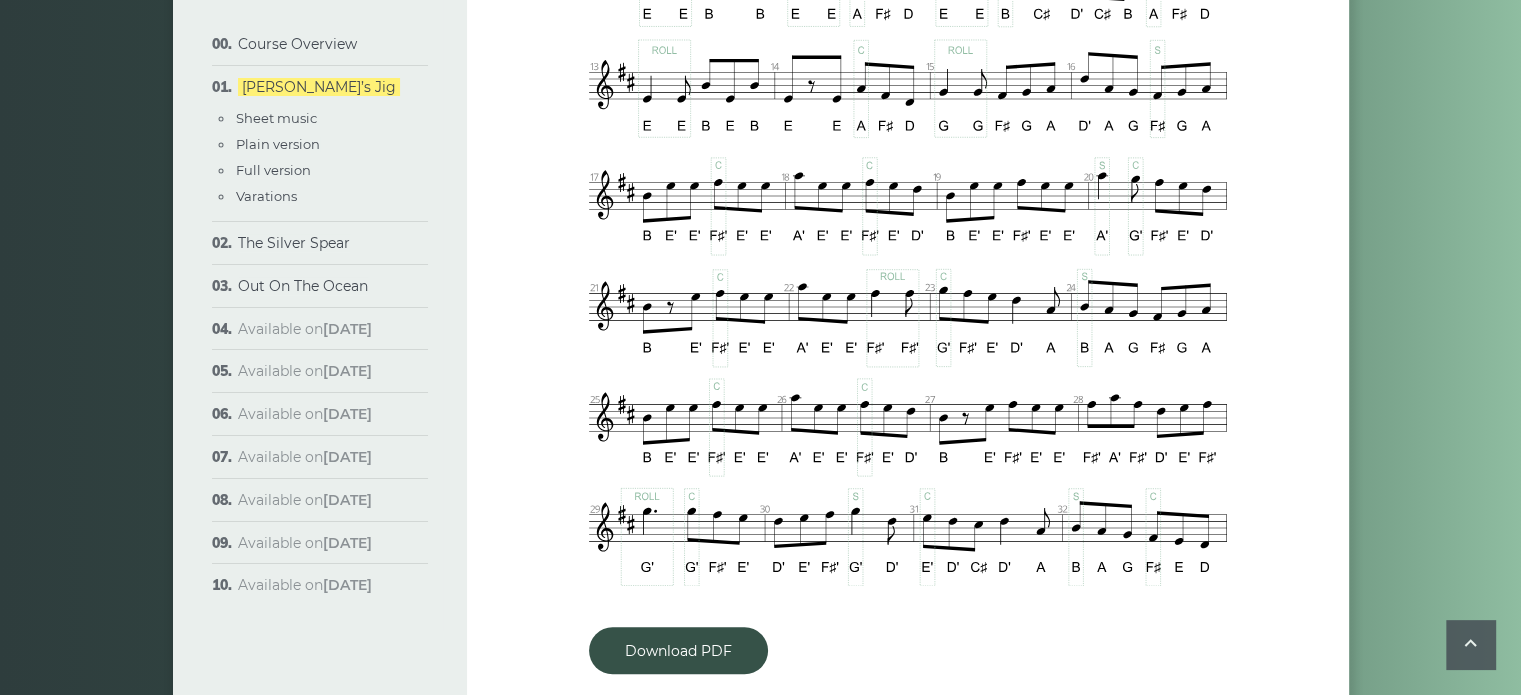 click at bounding box center [908, 147] 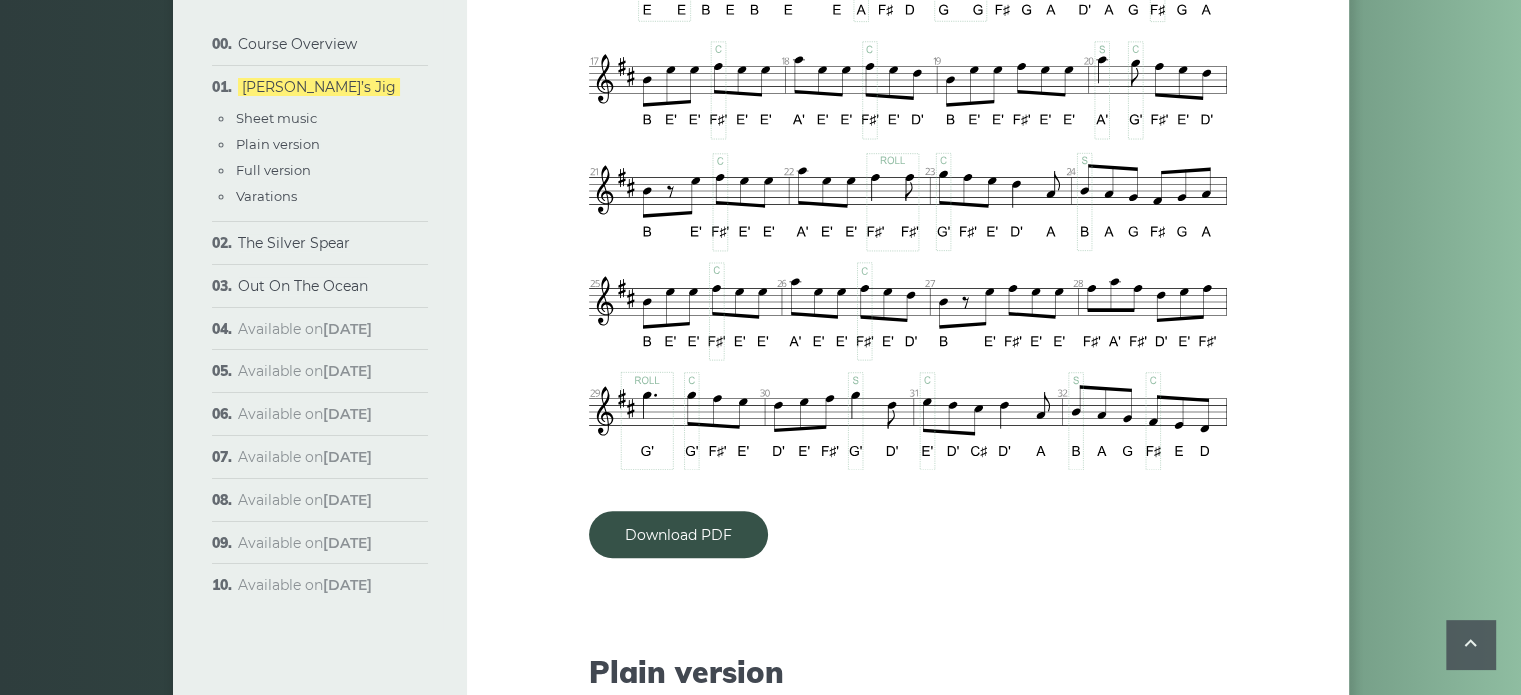 scroll, scrollTop: 1800, scrollLeft: 0, axis: vertical 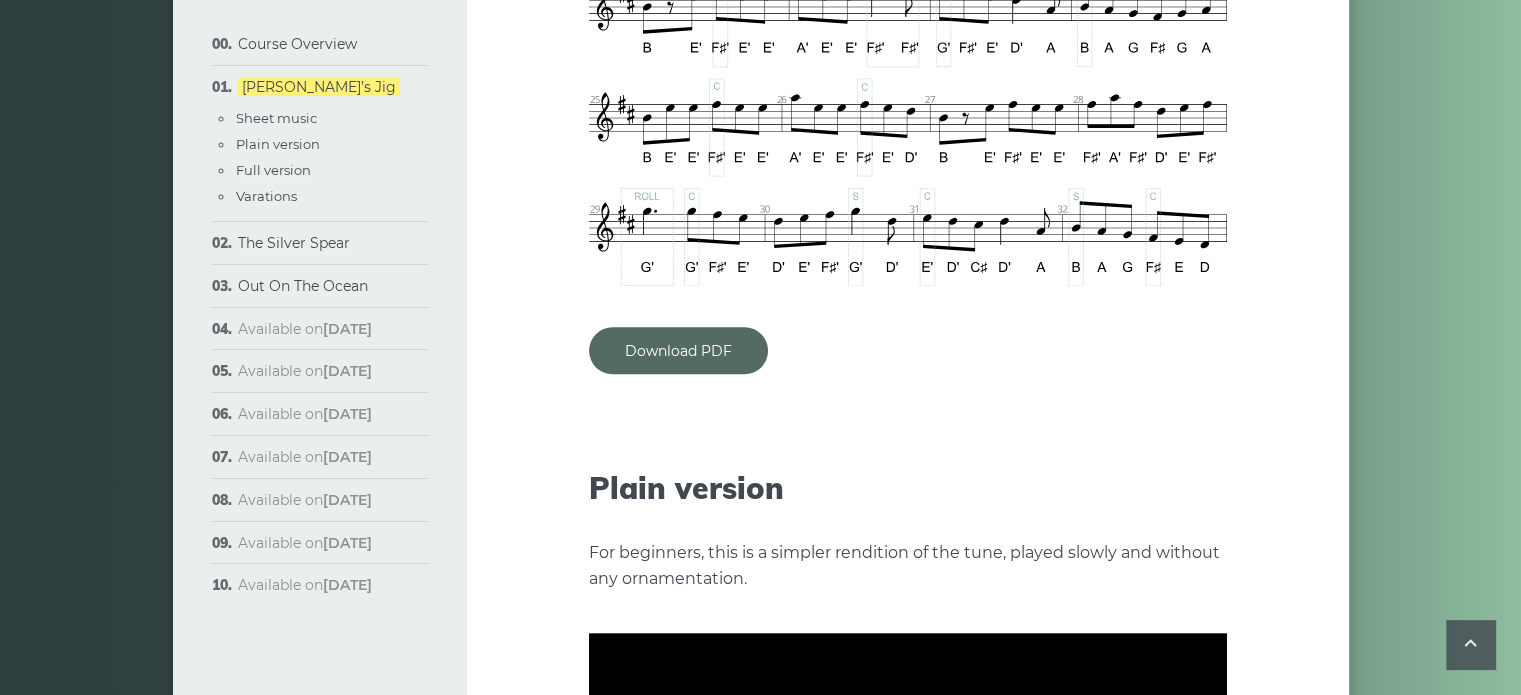 click on "Download PDF" at bounding box center (678, 350) 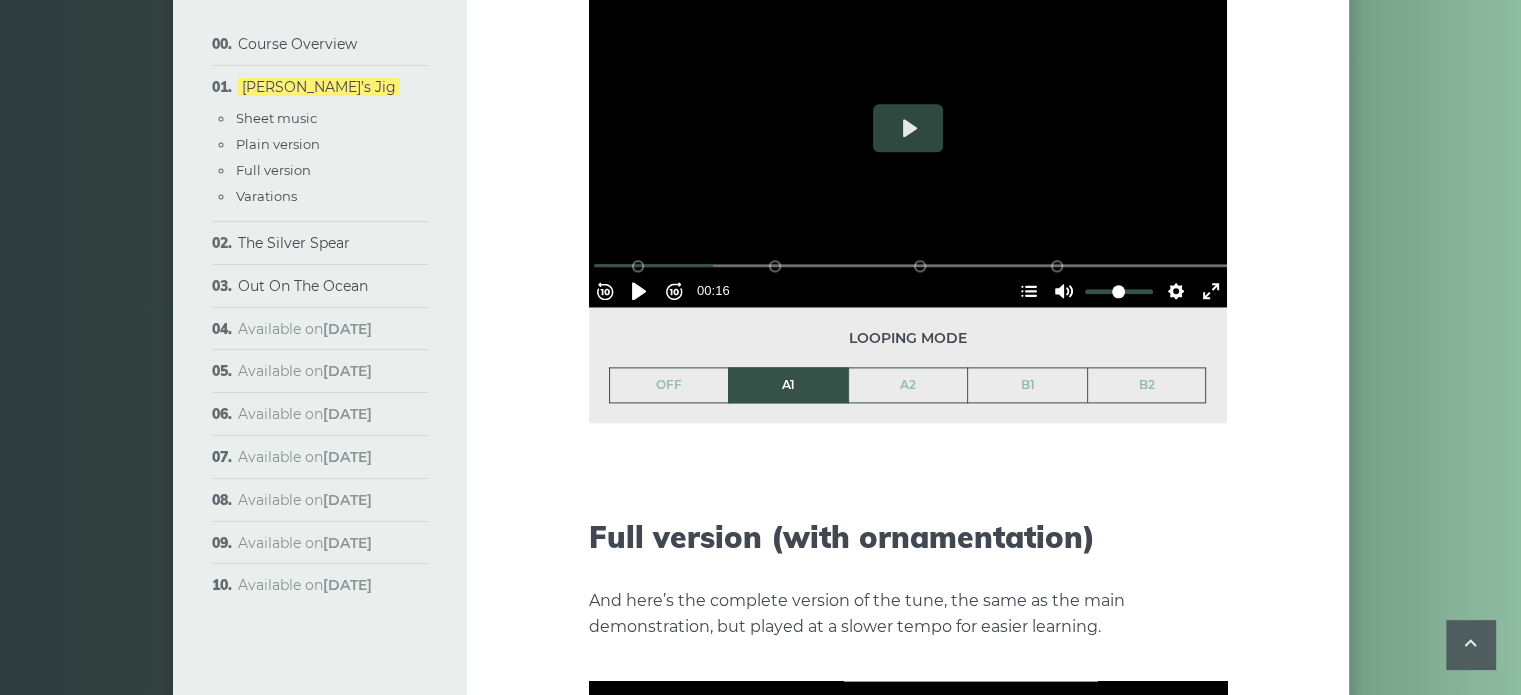 scroll, scrollTop: 2900, scrollLeft: 0, axis: vertical 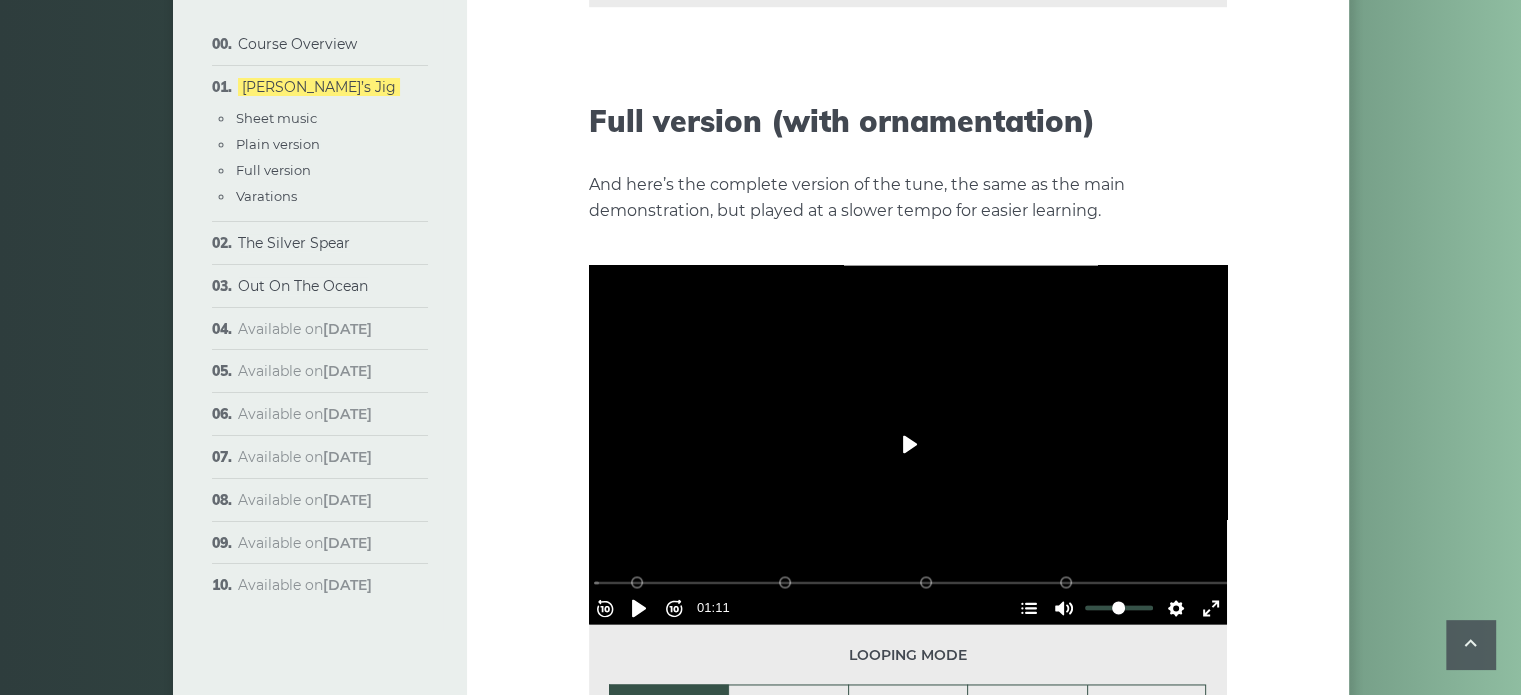click on "Play" at bounding box center [908, 444] 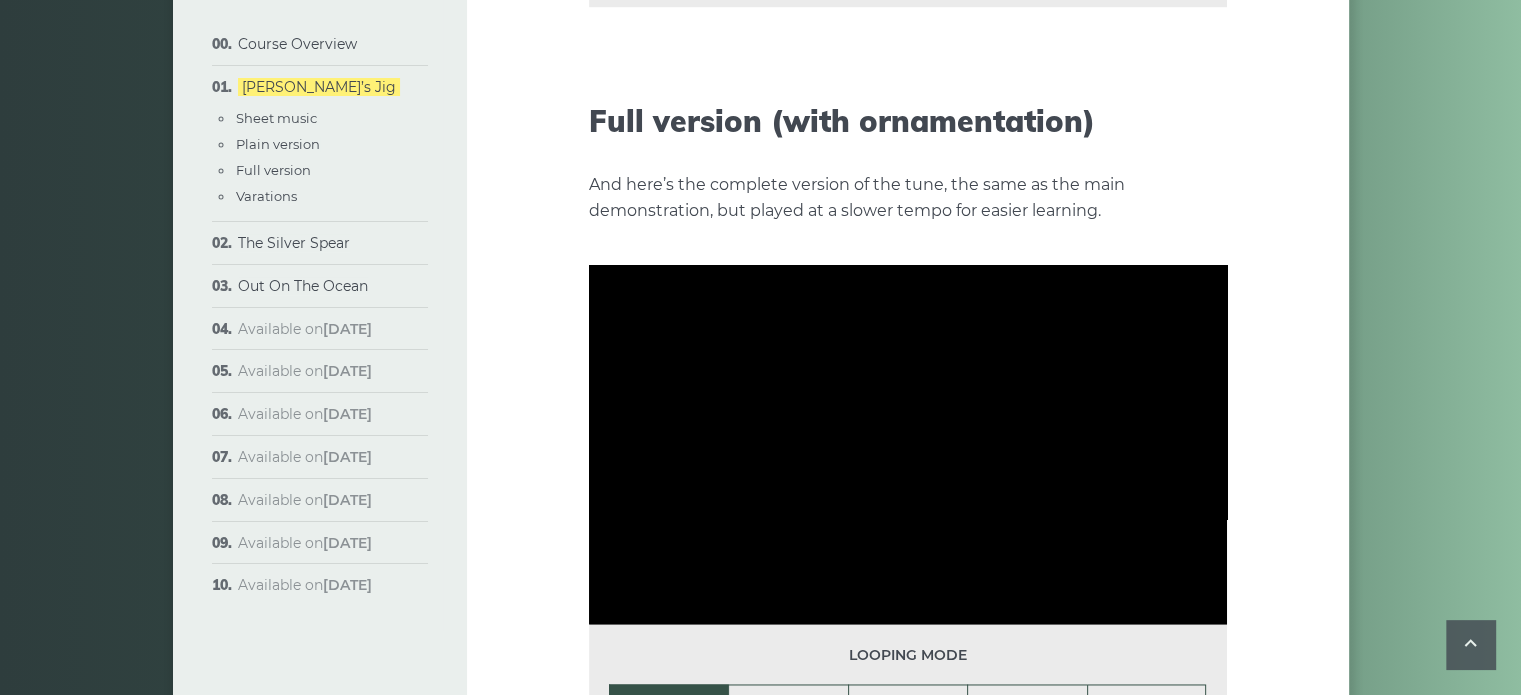 click at bounding box center [908, 444] 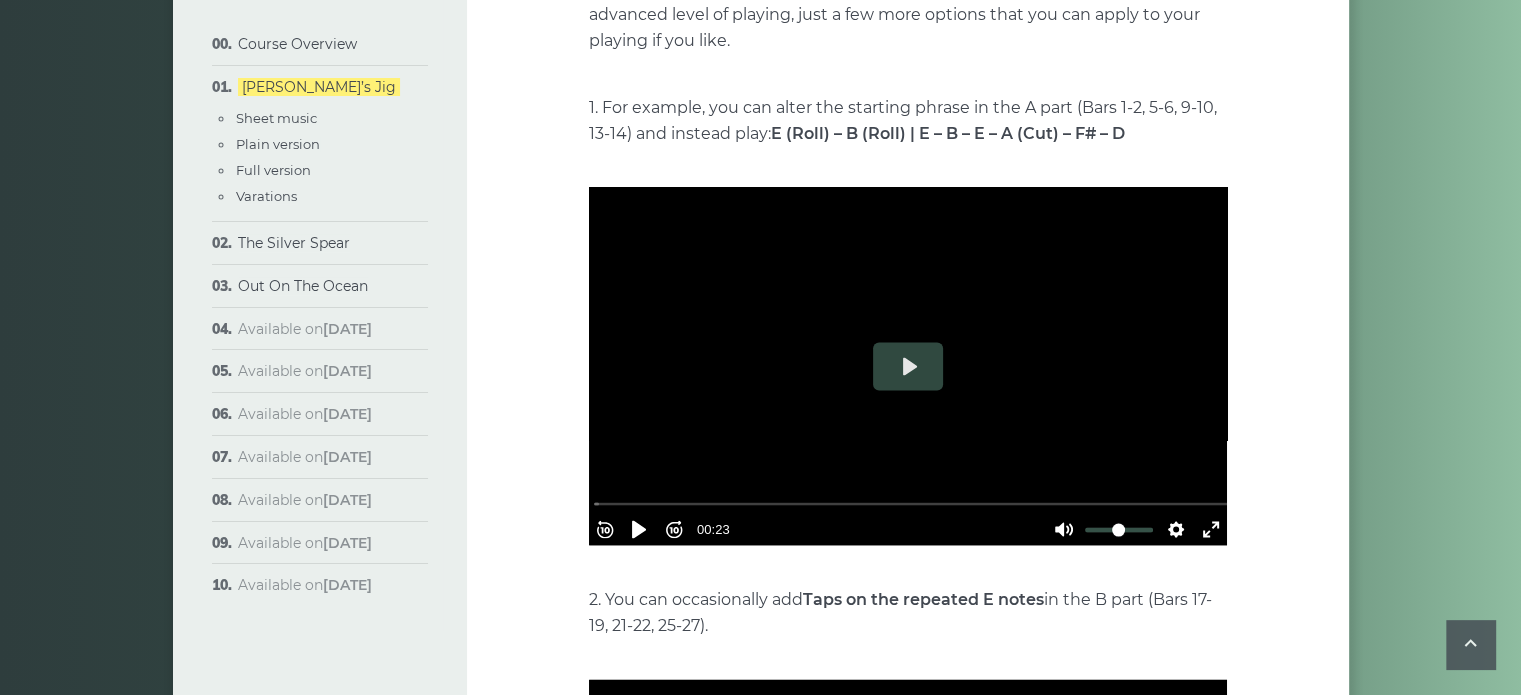scroll, scrollTop: 3800, scrollLeft: 0, axis: vertical 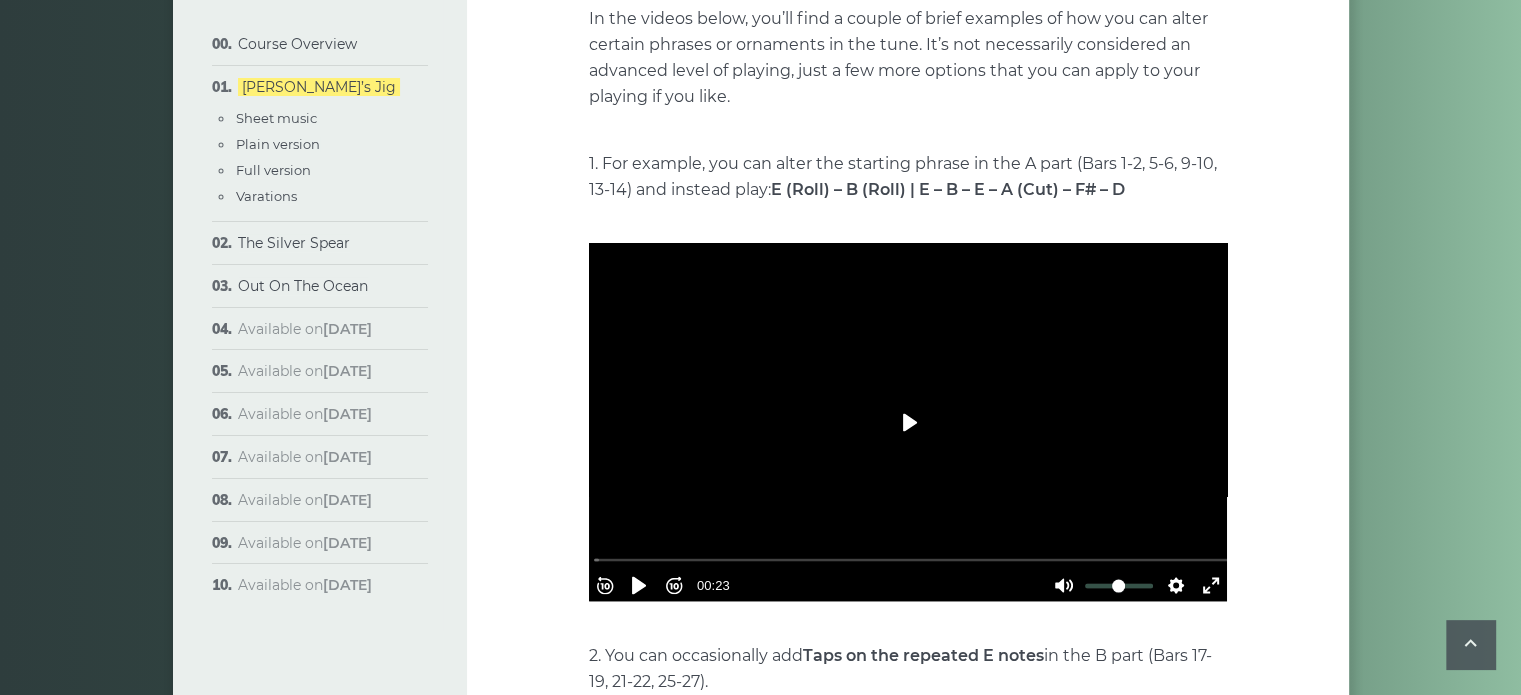 click on "Play" at bounding box center (908, 422) 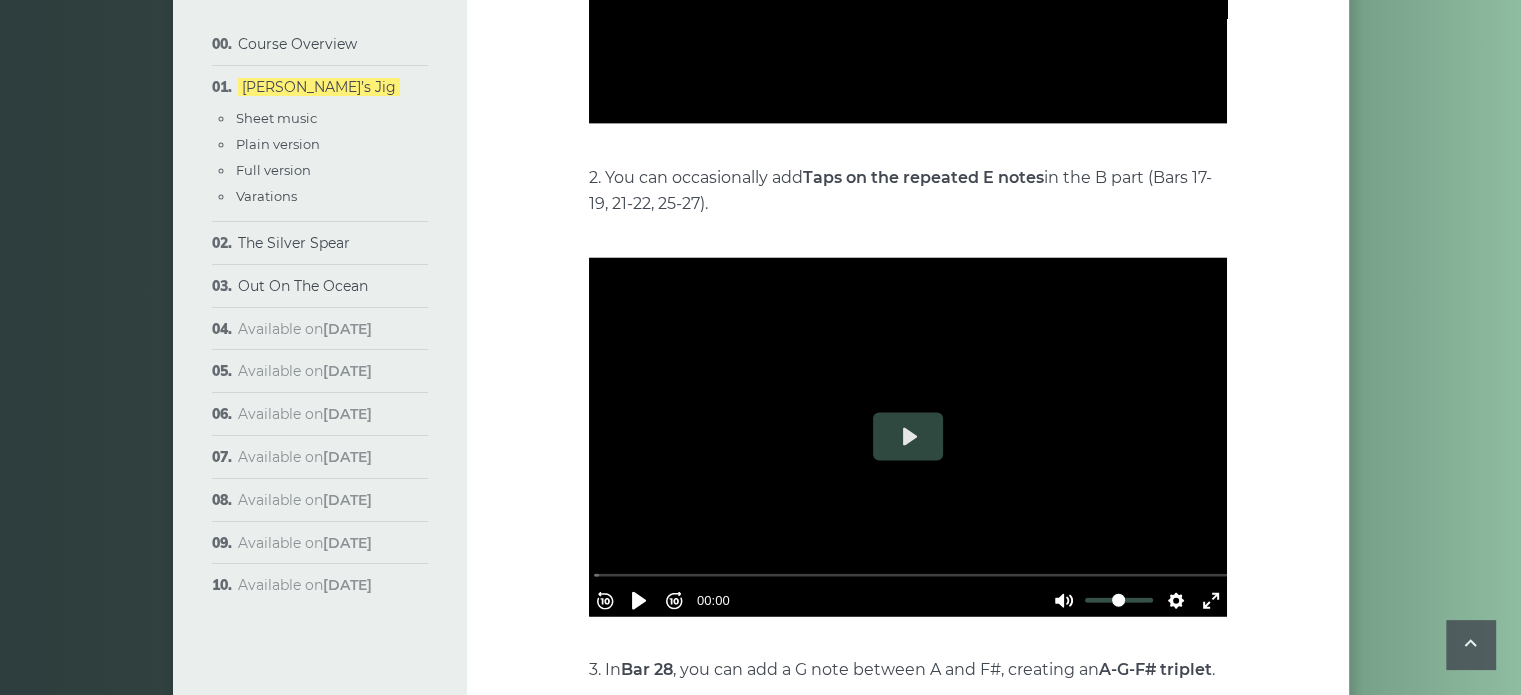 scroll, scrollTop: 4300, scrollLeft: 0, axis: vertical 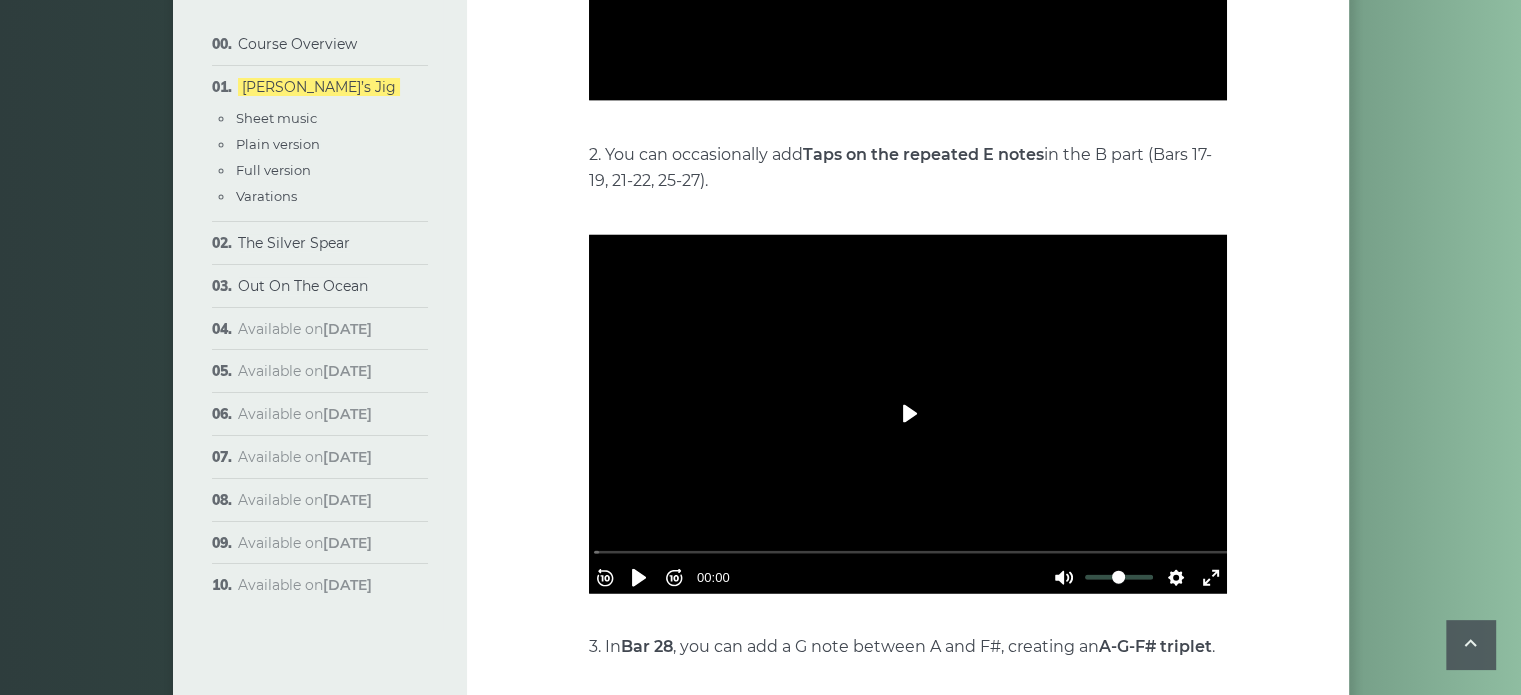 click on "Play" at bounding box center (908, 414) 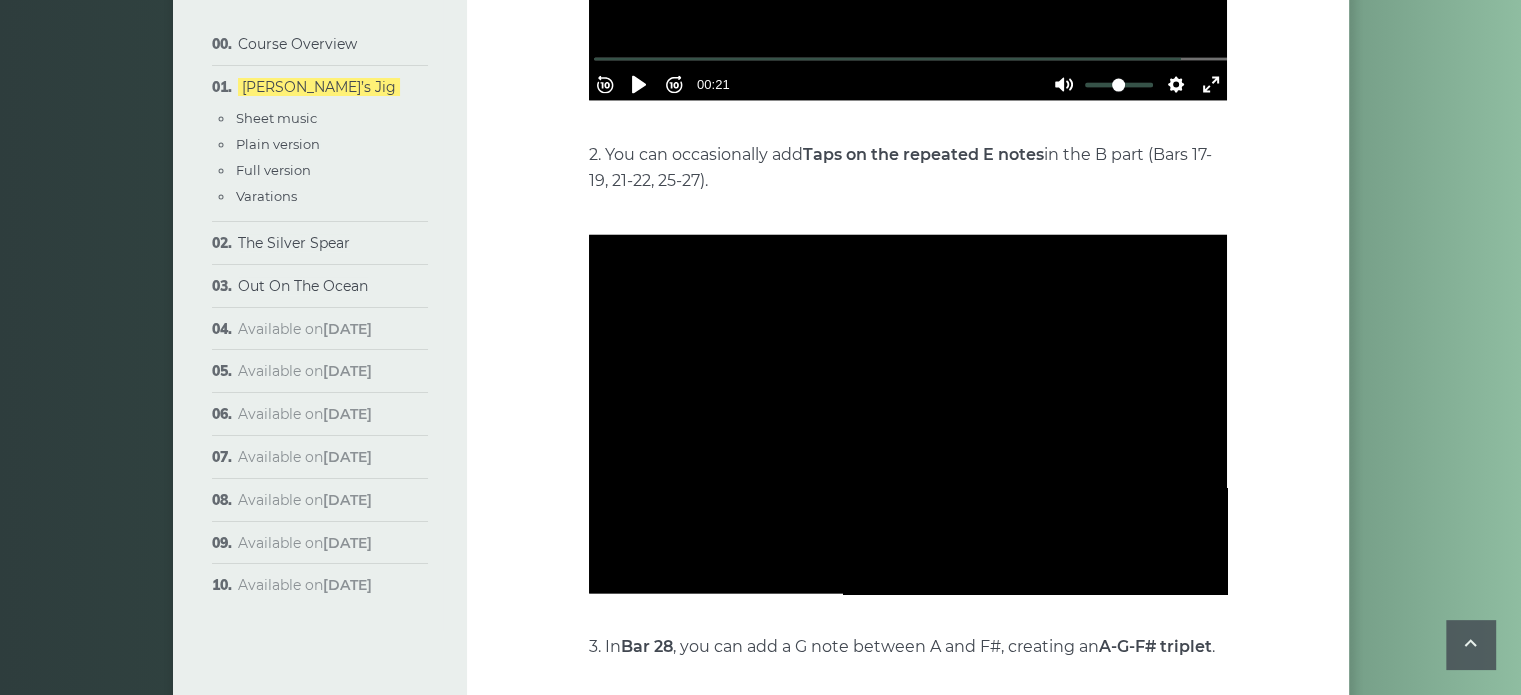scroll, scrollTop: 4200, scrollLeft: 0, axis: vertical 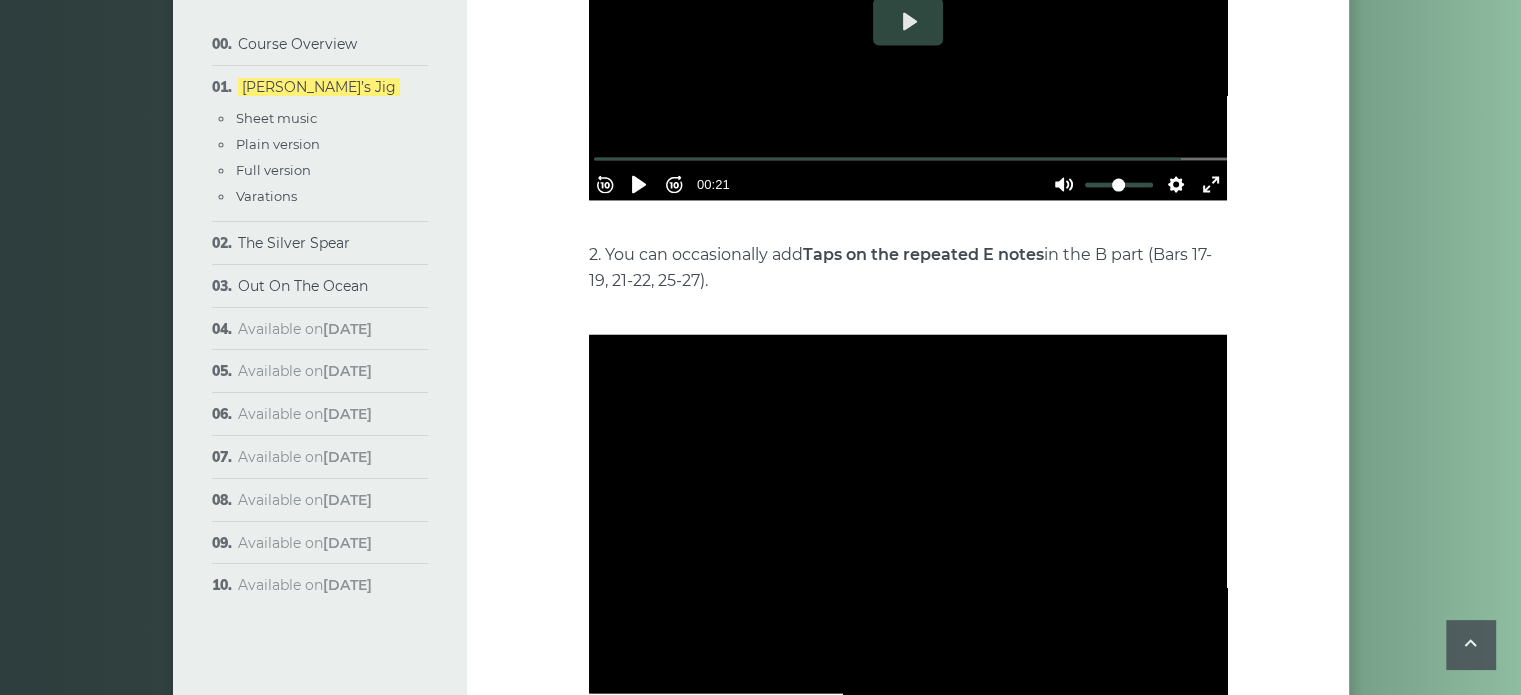 click at bounding box center [908, 21] 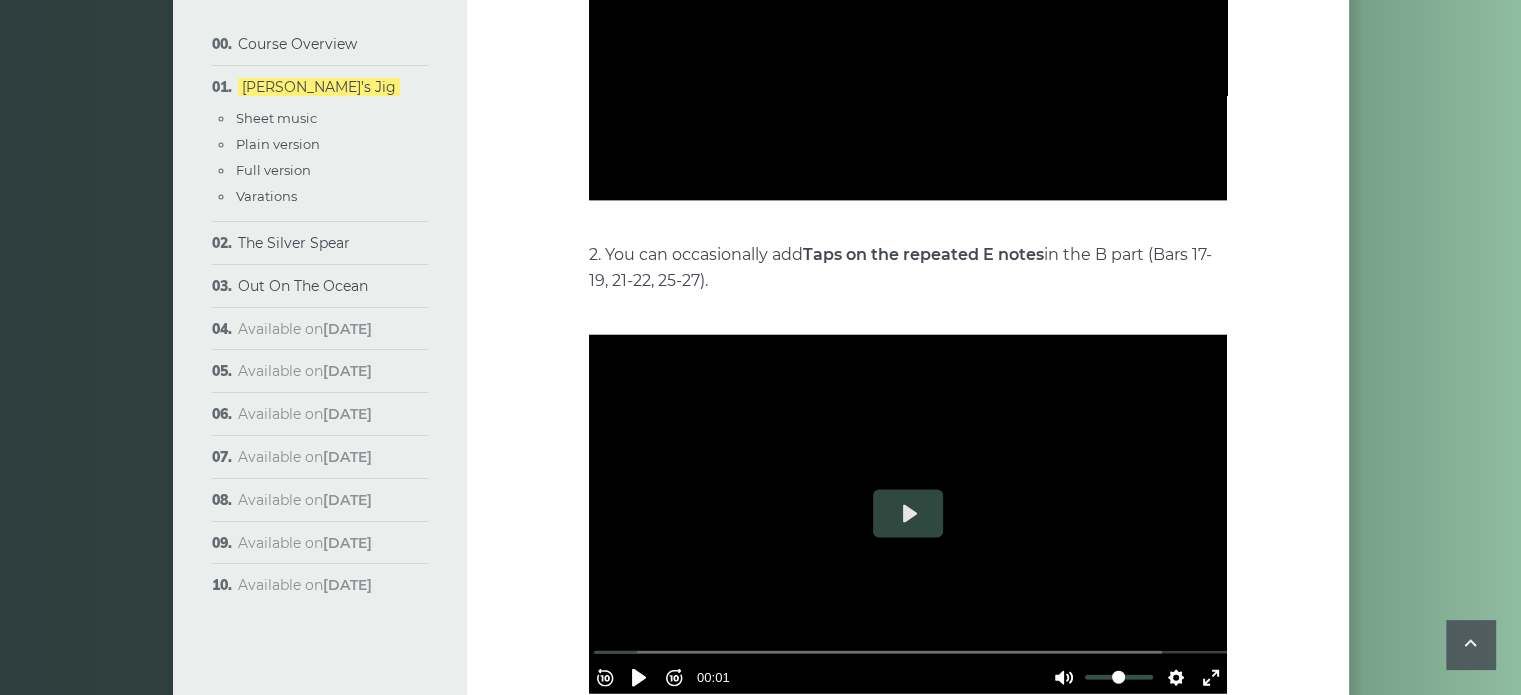 type on "****" 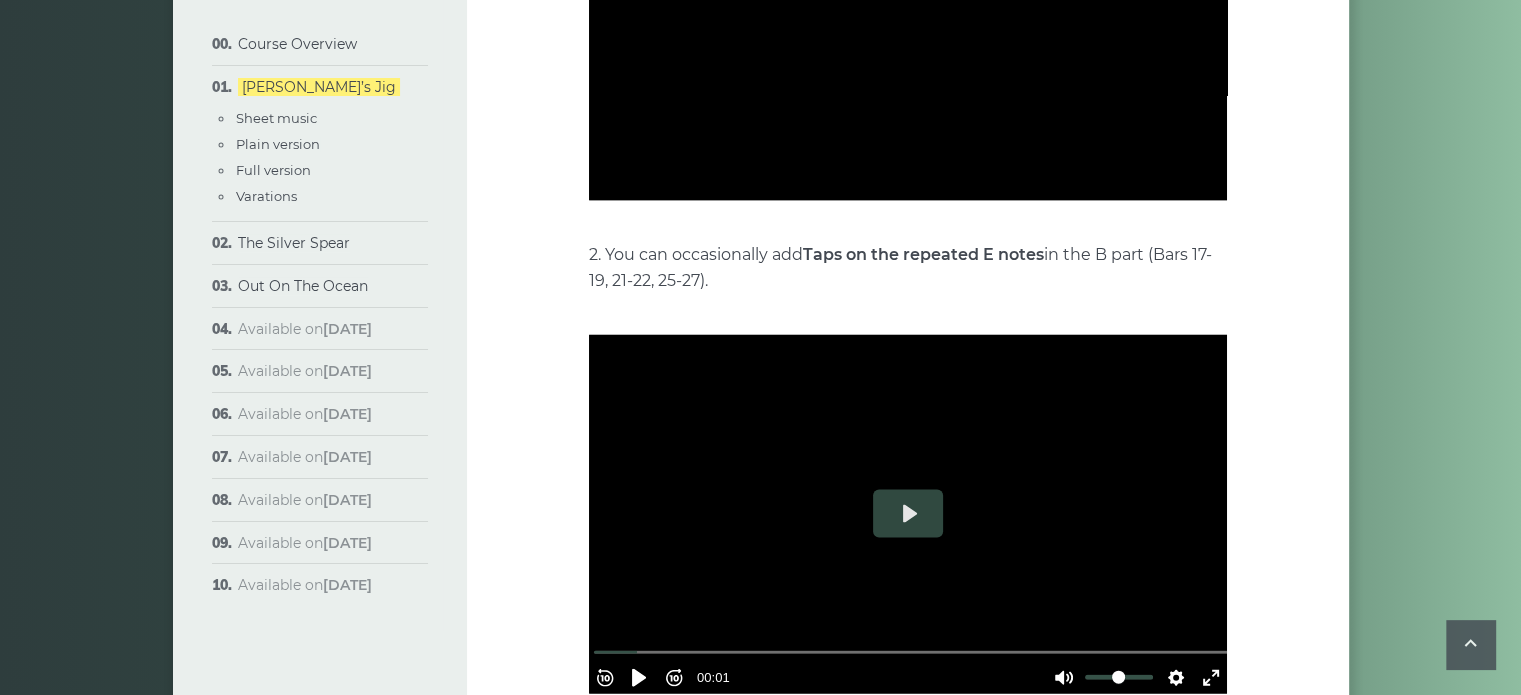 click at bounding box center [908, 21] 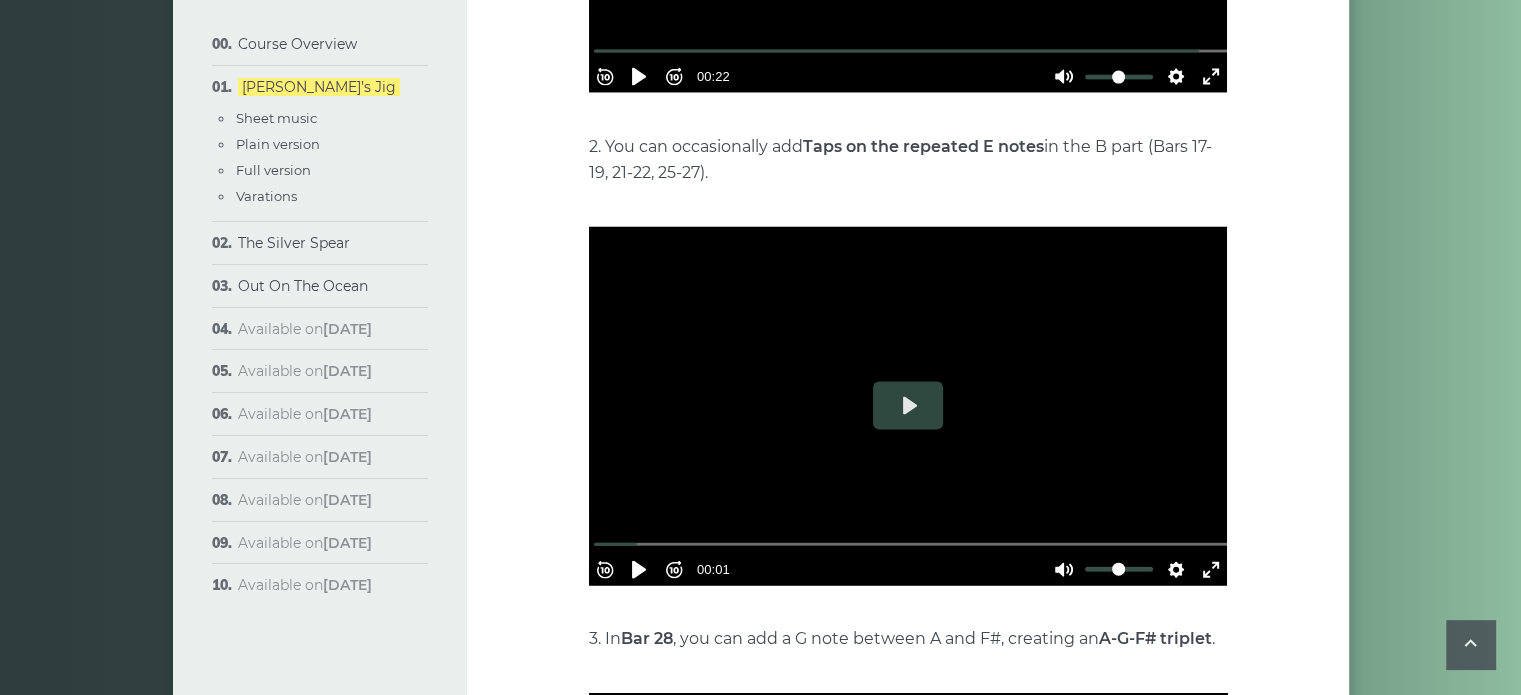scroll, scrollTop: 4500, scrollLeft: 0, axis: vertical 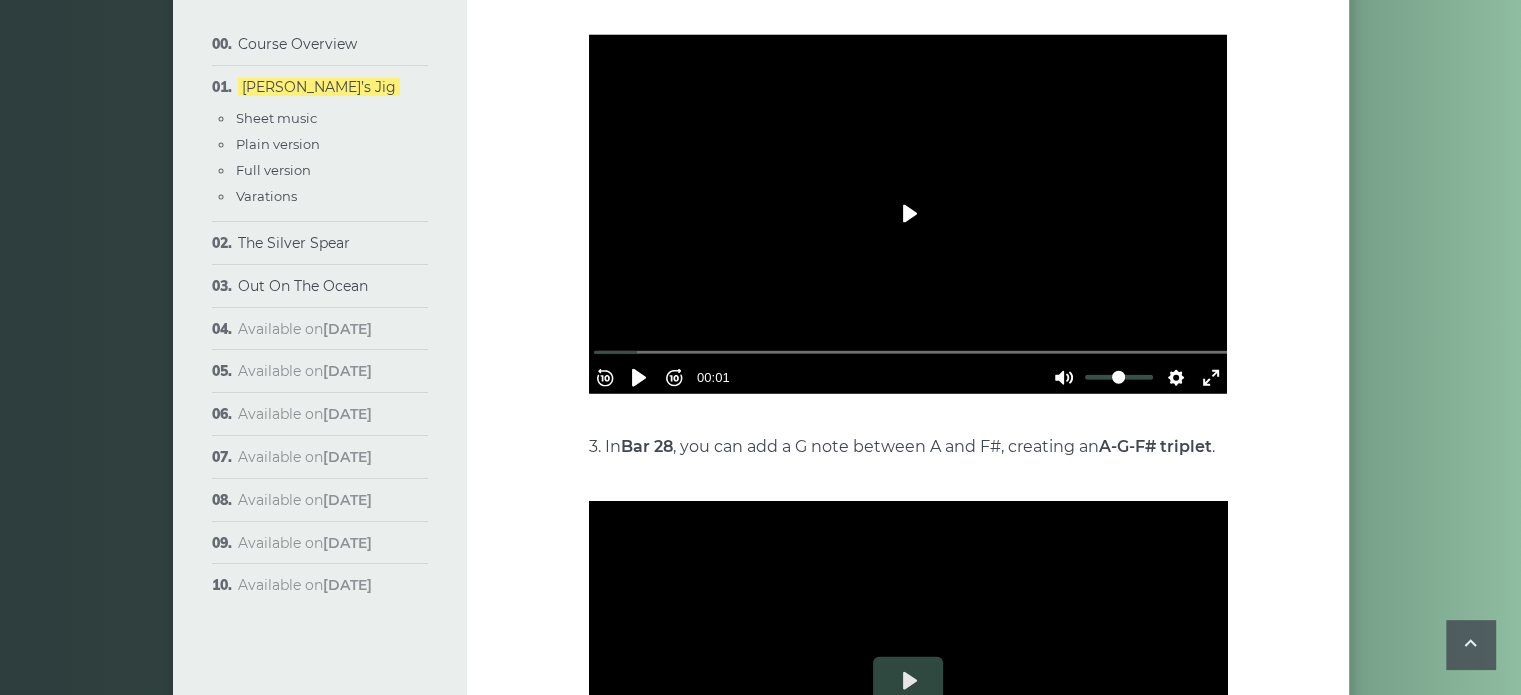 click on "Play" at bounding box center (908, 214) 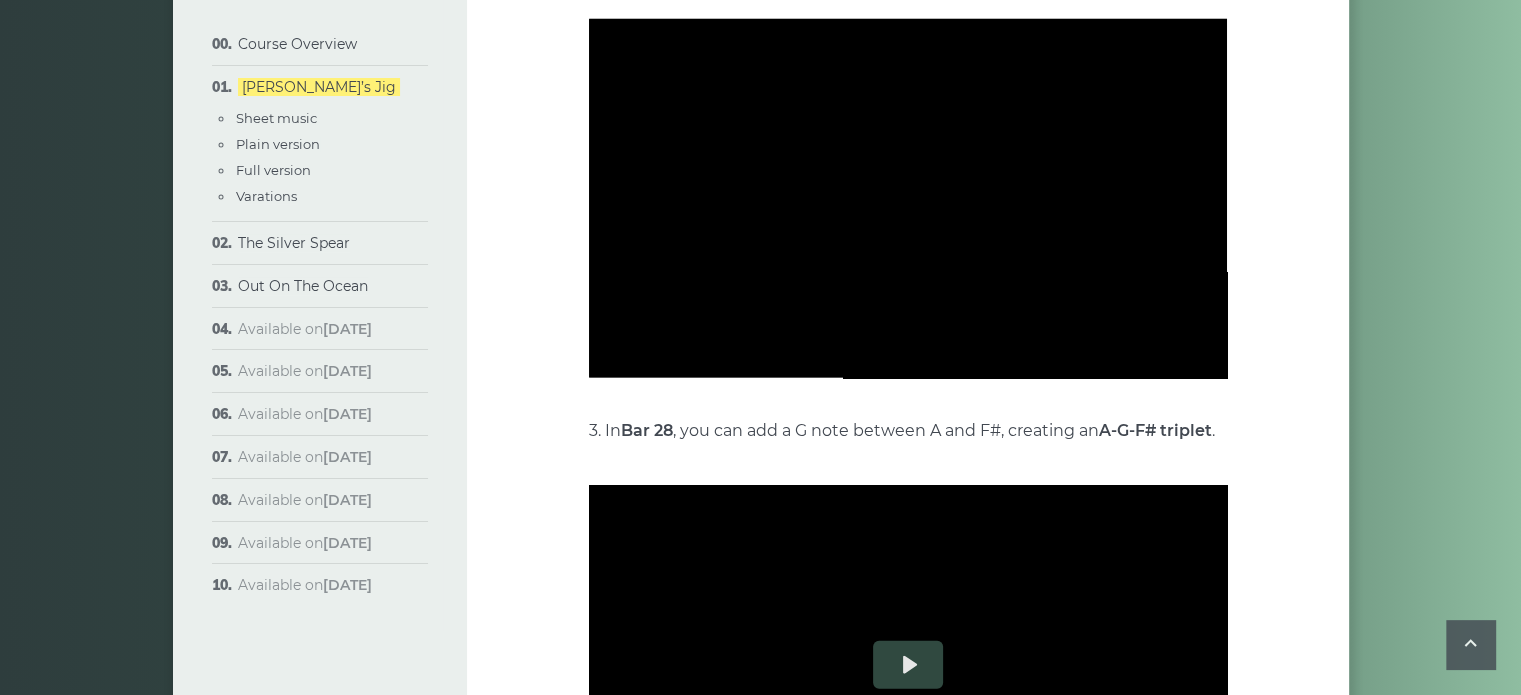 scroll, scrollTop: 4600, scrollLeft: 0, axis: vertical 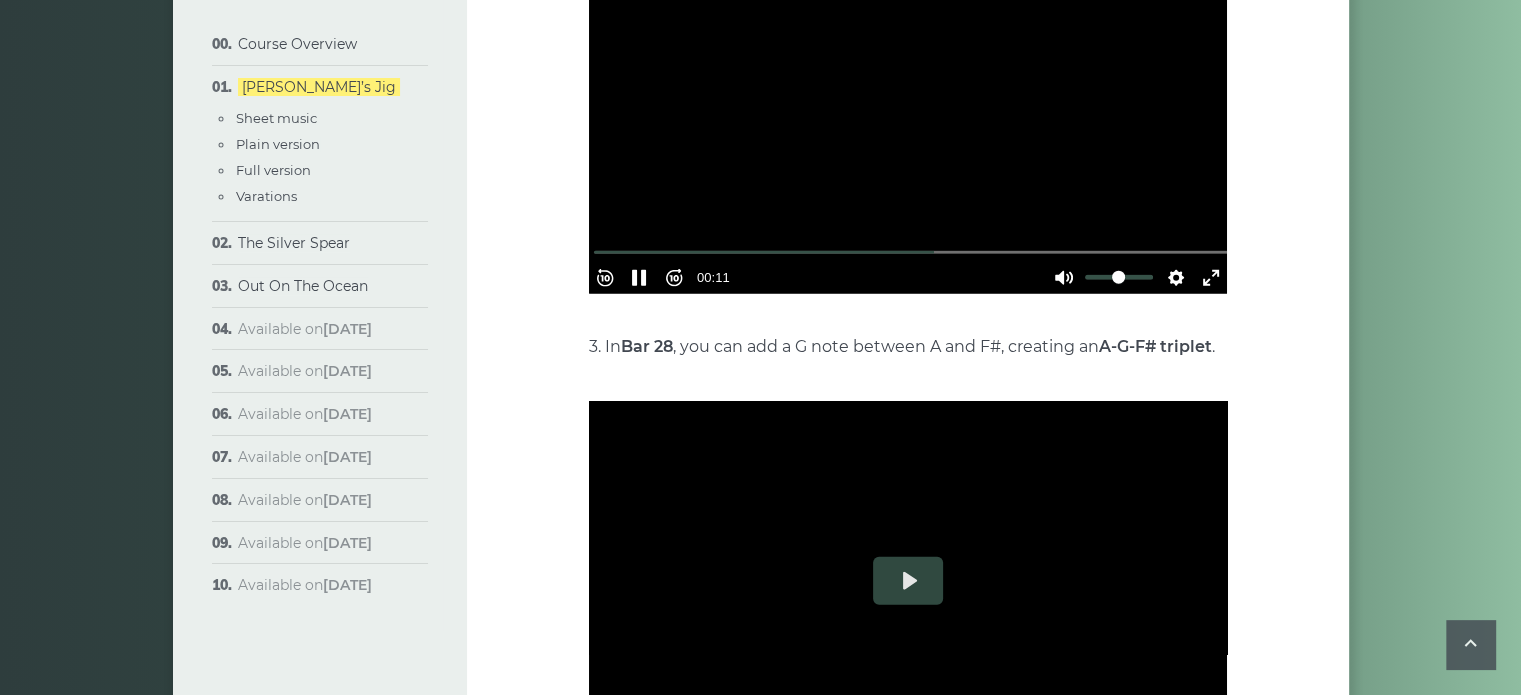 click at bounding box center (908, 114) 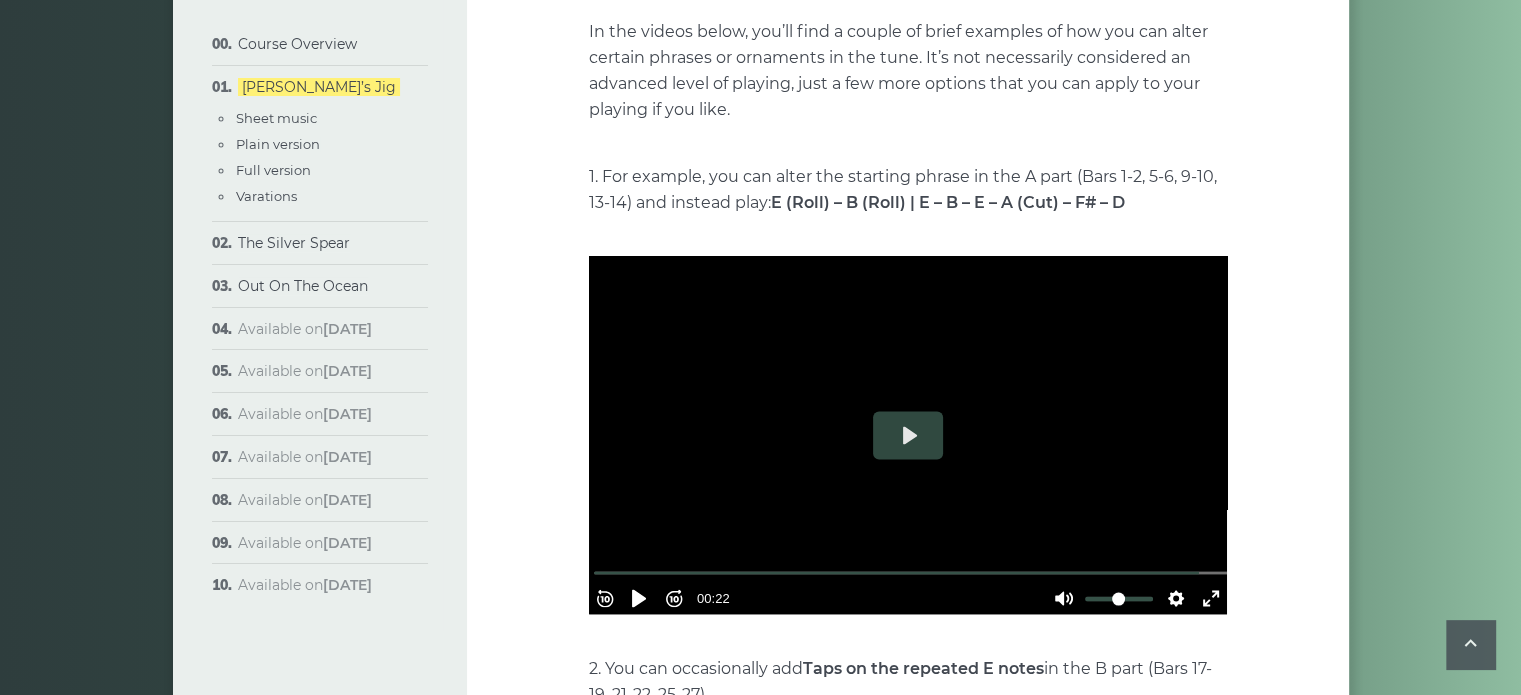 scroll, scrollTop: 3762, scrollLeft: 0, axis: vertical 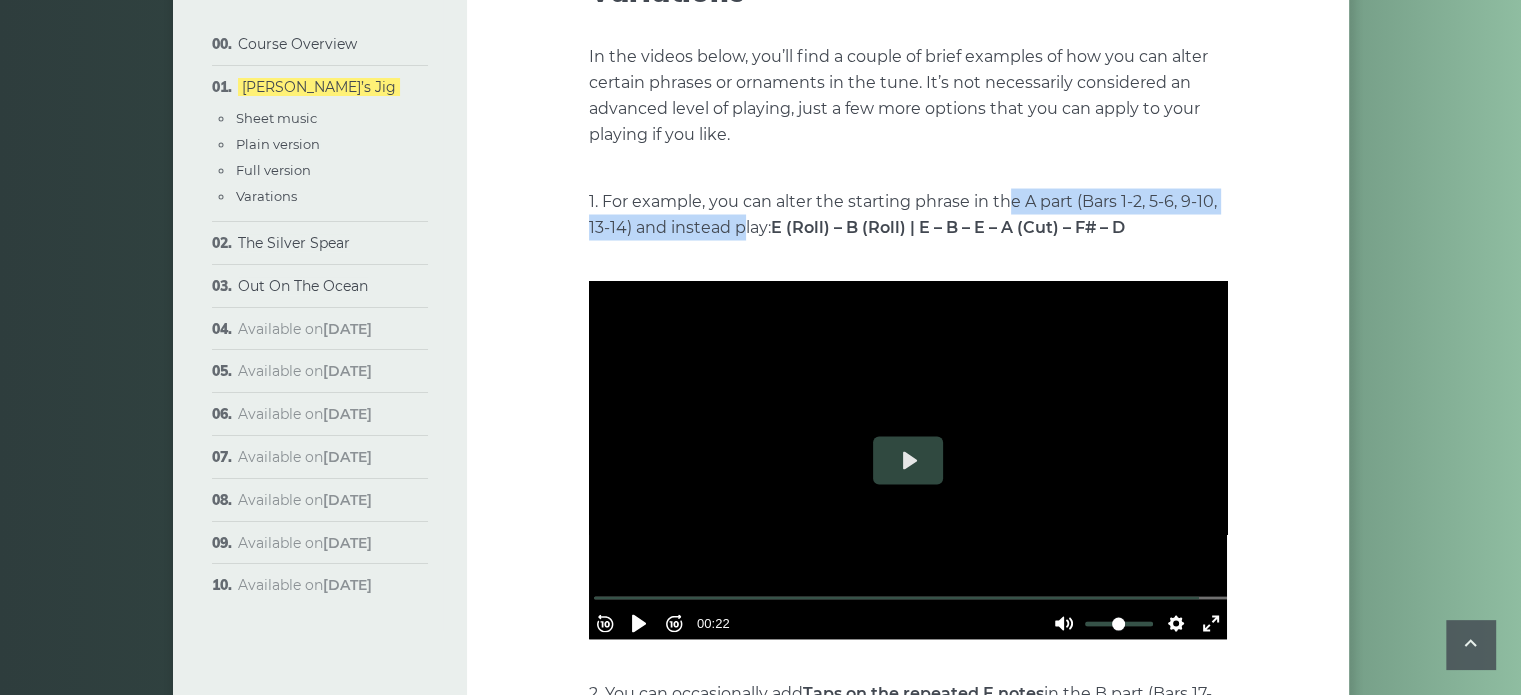 drag, startPoint x: 742, startPoint y: 187, endPoint x: 1011, endPoint y: 186, distance: 269.00186 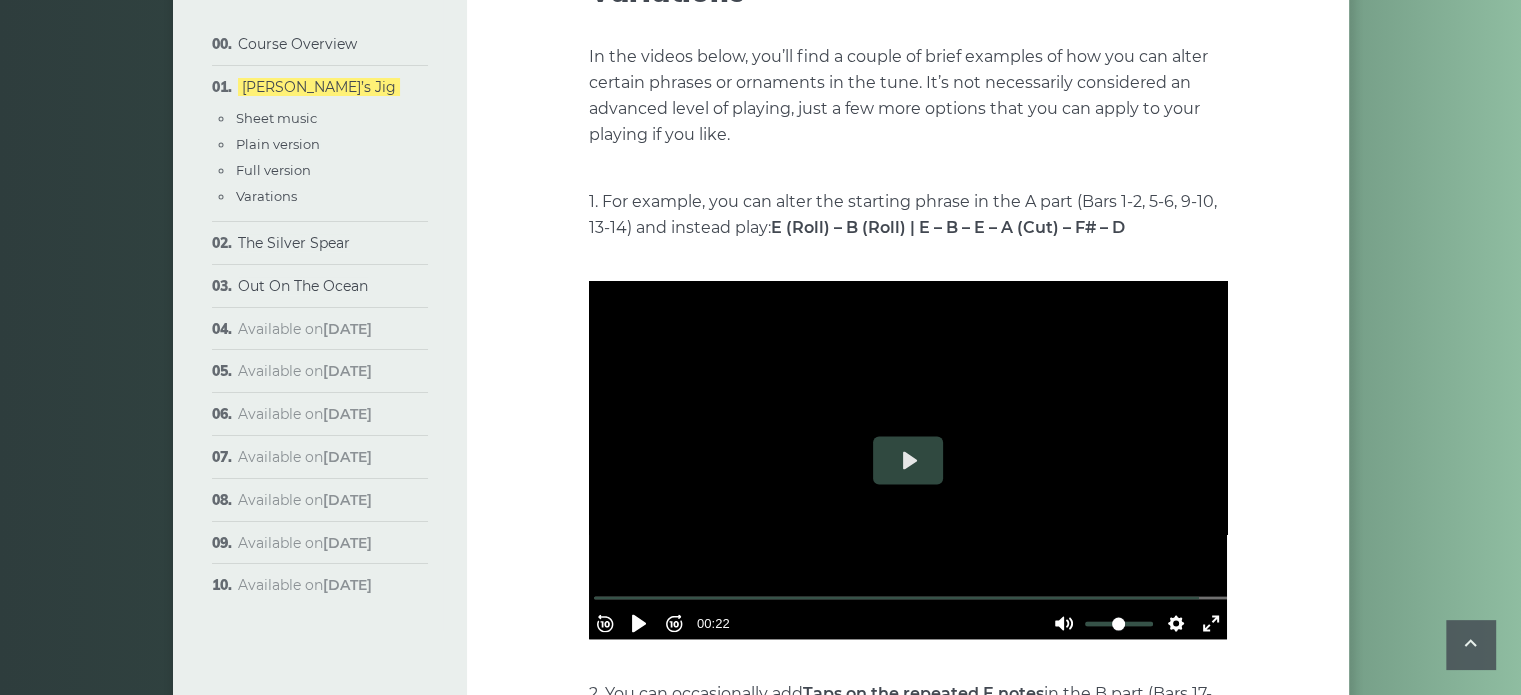 click on "Week 1: [PERSON_NAME] Jig
The first popular tune we’ll learn in the course is called The [PERSON_NAME] Jig. It pays homage to the [DEMOGRAPHIC_DATA] fiddler [PERSON_NAME] ([DATE]-[DATE]), celebrated for his rendition and the widespread popularity of the melody. Various sources report that [PERSON_NAME] learned the tune from his acquaintance [PERSON_NAME], who is sometimes speculated to be the original composer.
The tune is also known by its alternative names as [PERSON_NAME], [PERSON_NAME] Favourite, [PERSON_NAME] Favourite,  [PERSON_NAME] Fancy, Stick Across The Hob…
It is played in the E Dorian scale." at bounding box center (908, -986) 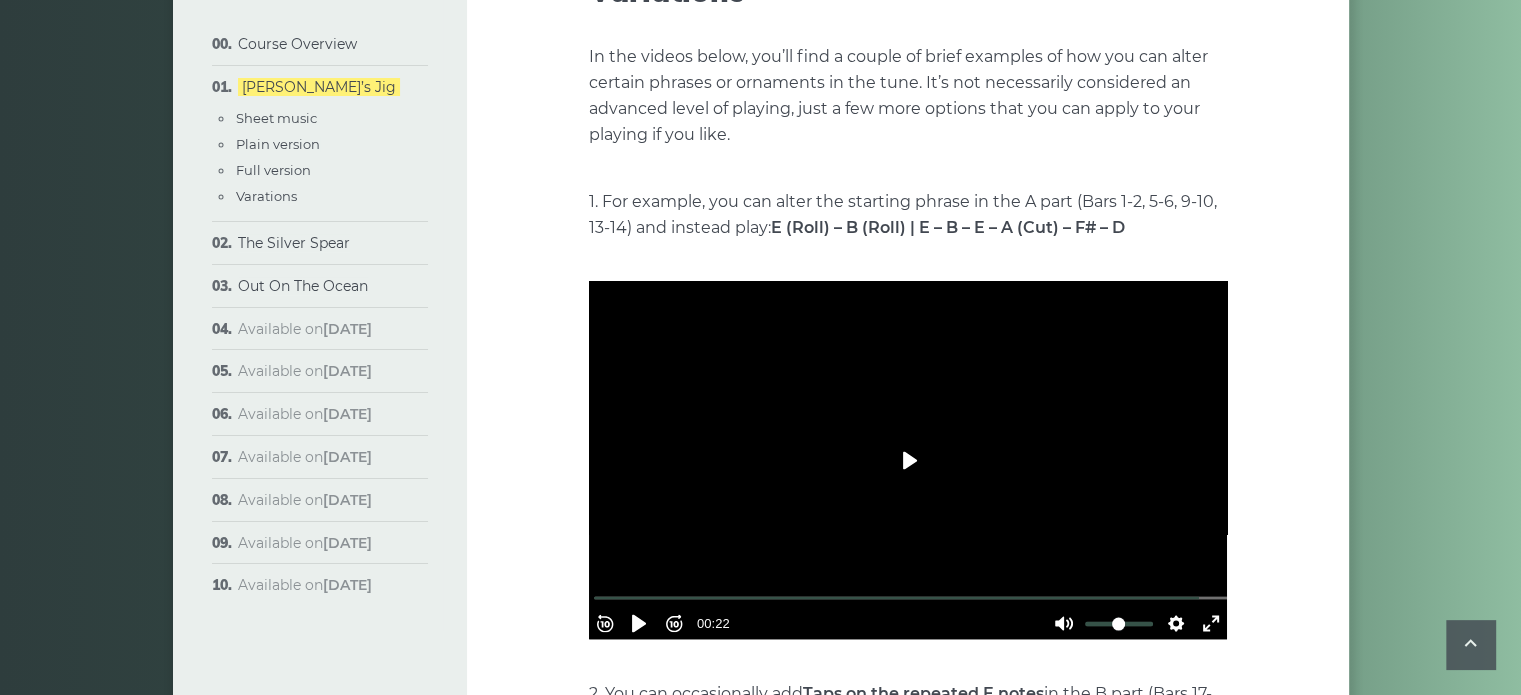 click on "Play" at bounding box center [908, 460] 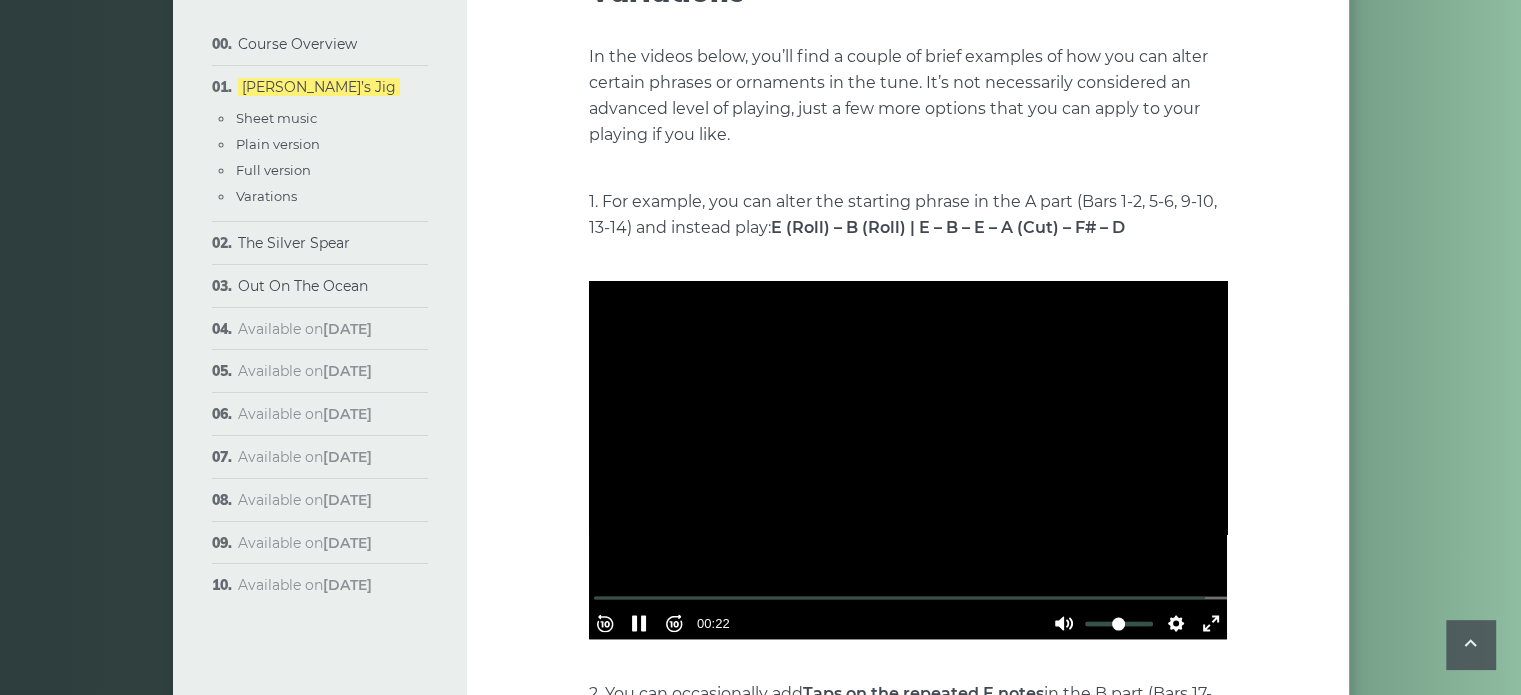 click at bounding box center [908, 459] 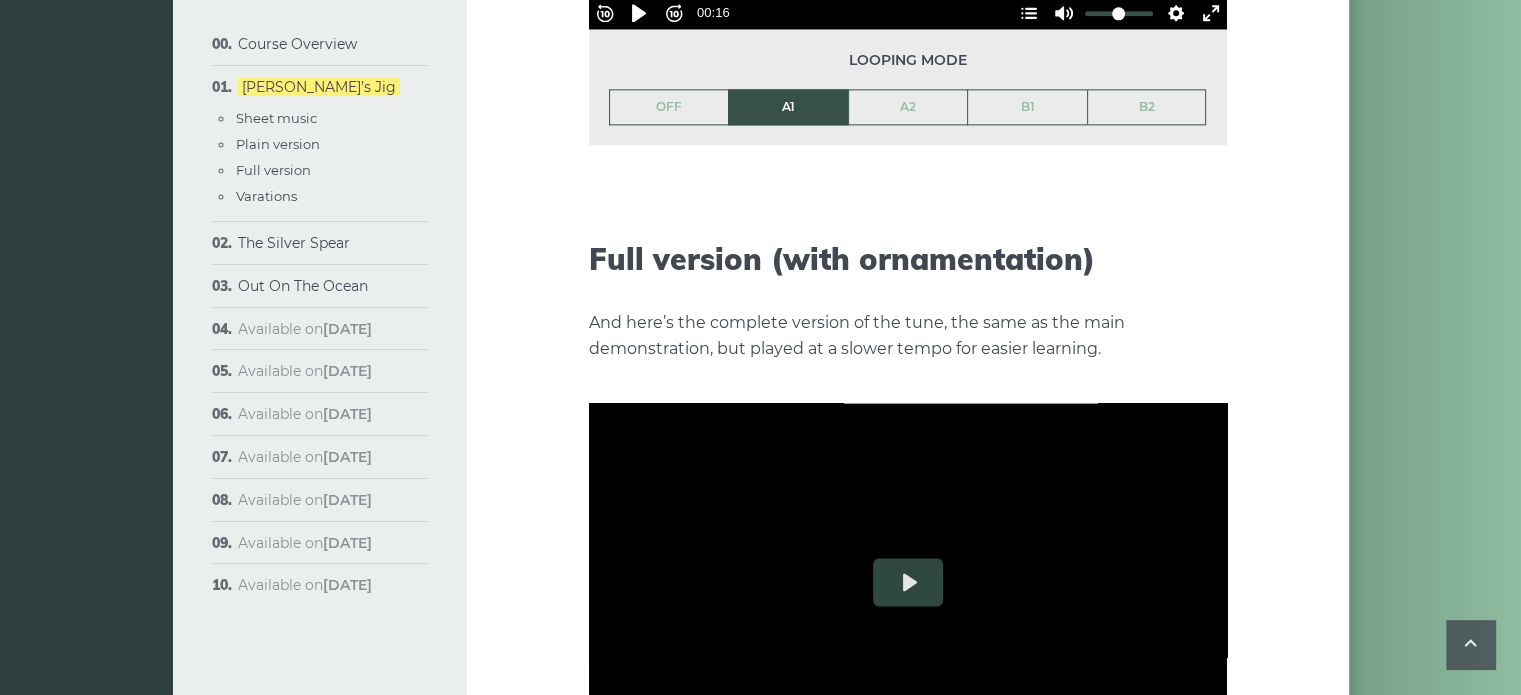 scroll, scrollTop: 2962, scrollLeft: 0, axis: vertical 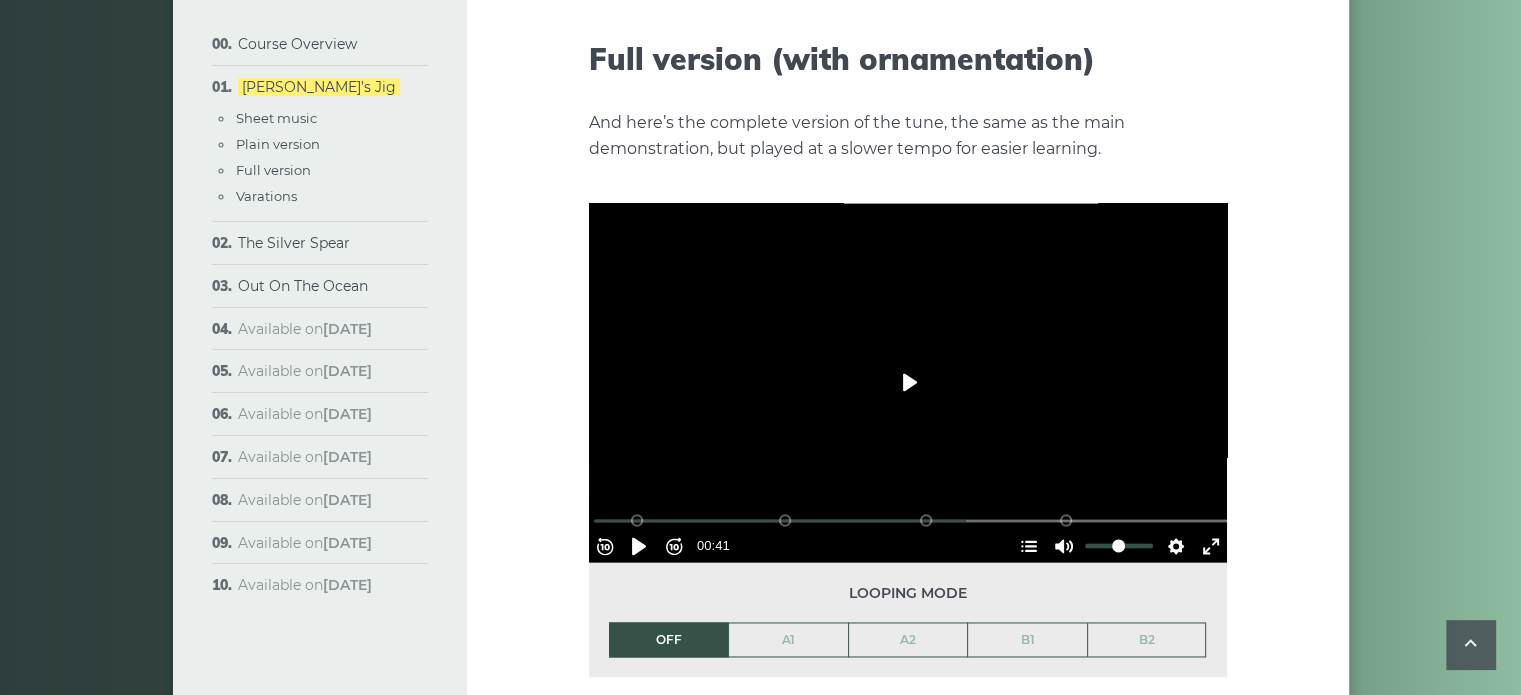 click on "Play" at bounding box center [908, 382] 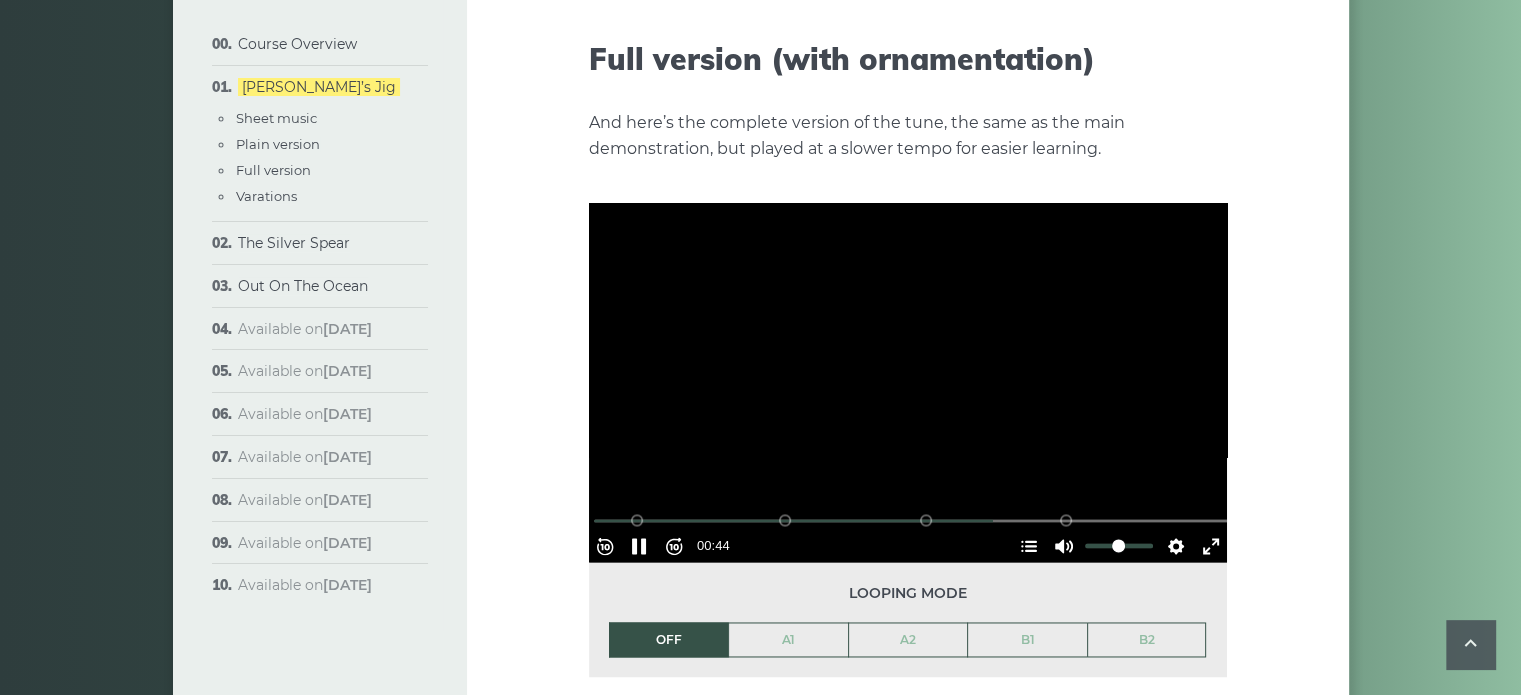click at bounding box center (908, 382) 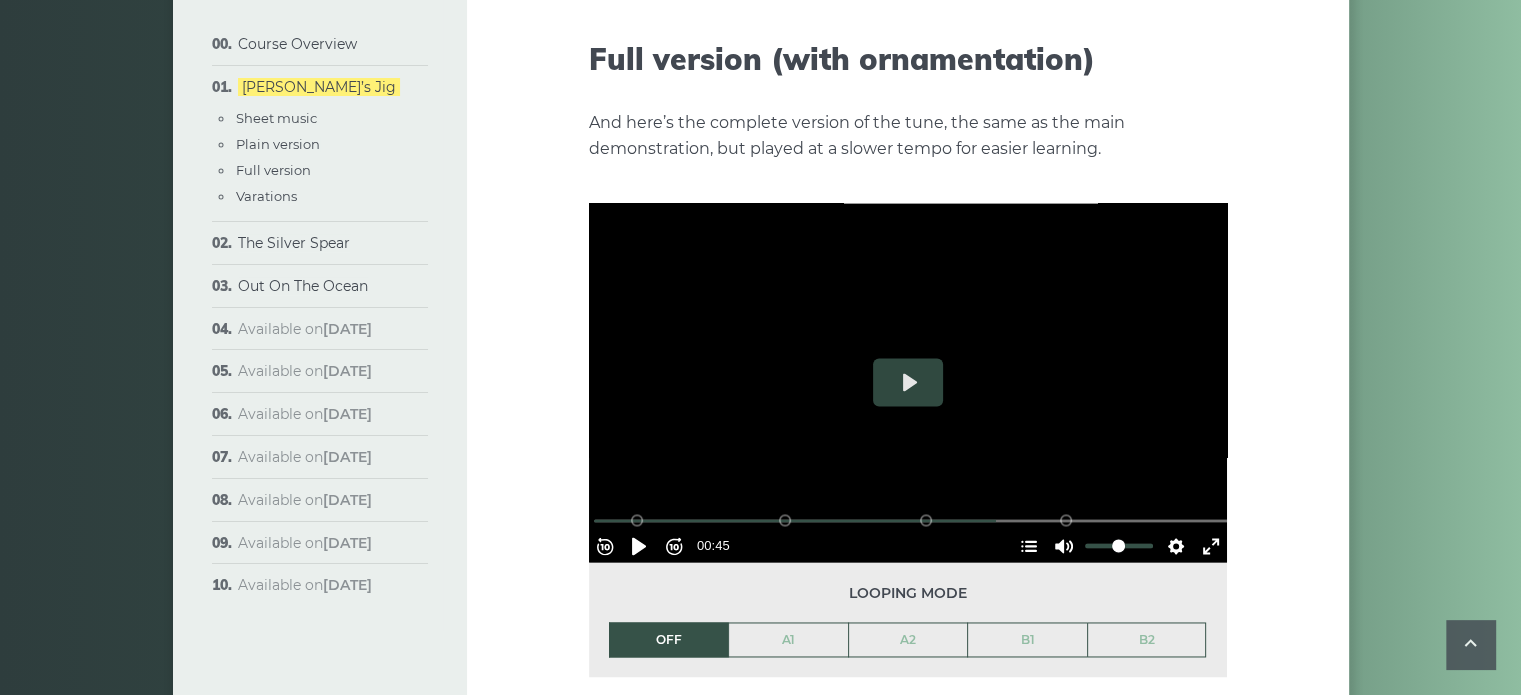 click at bounding box center (908, 382) 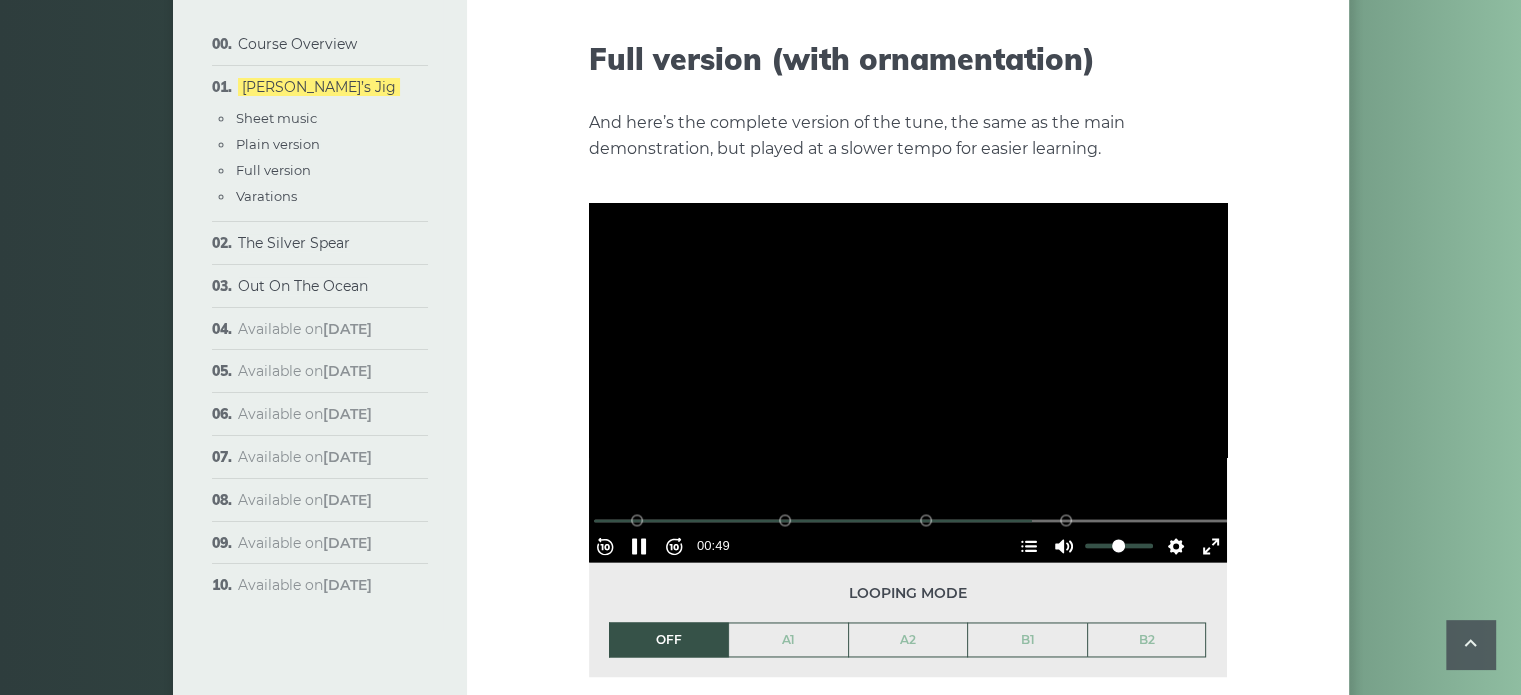 click at bounding box center [908, 382] 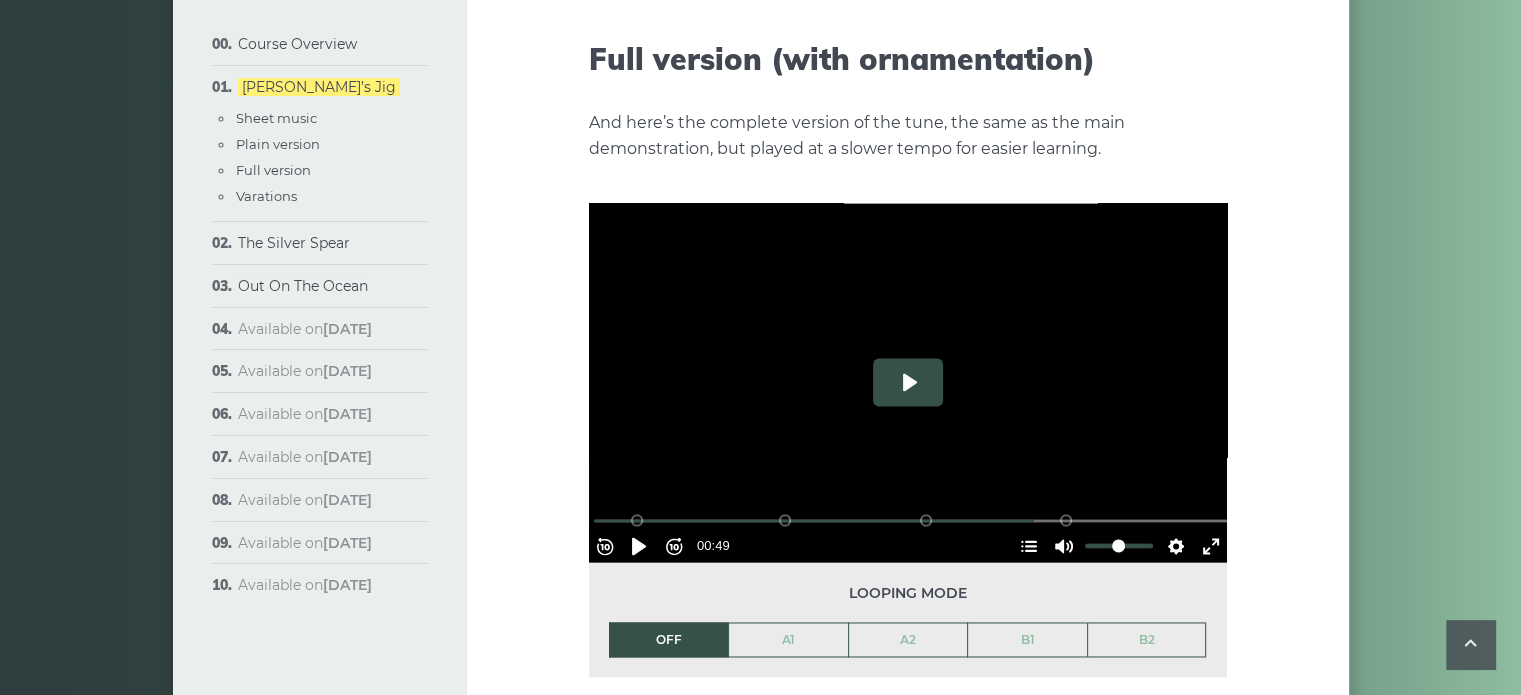 click on "Play" at bounding box center [908, 382] 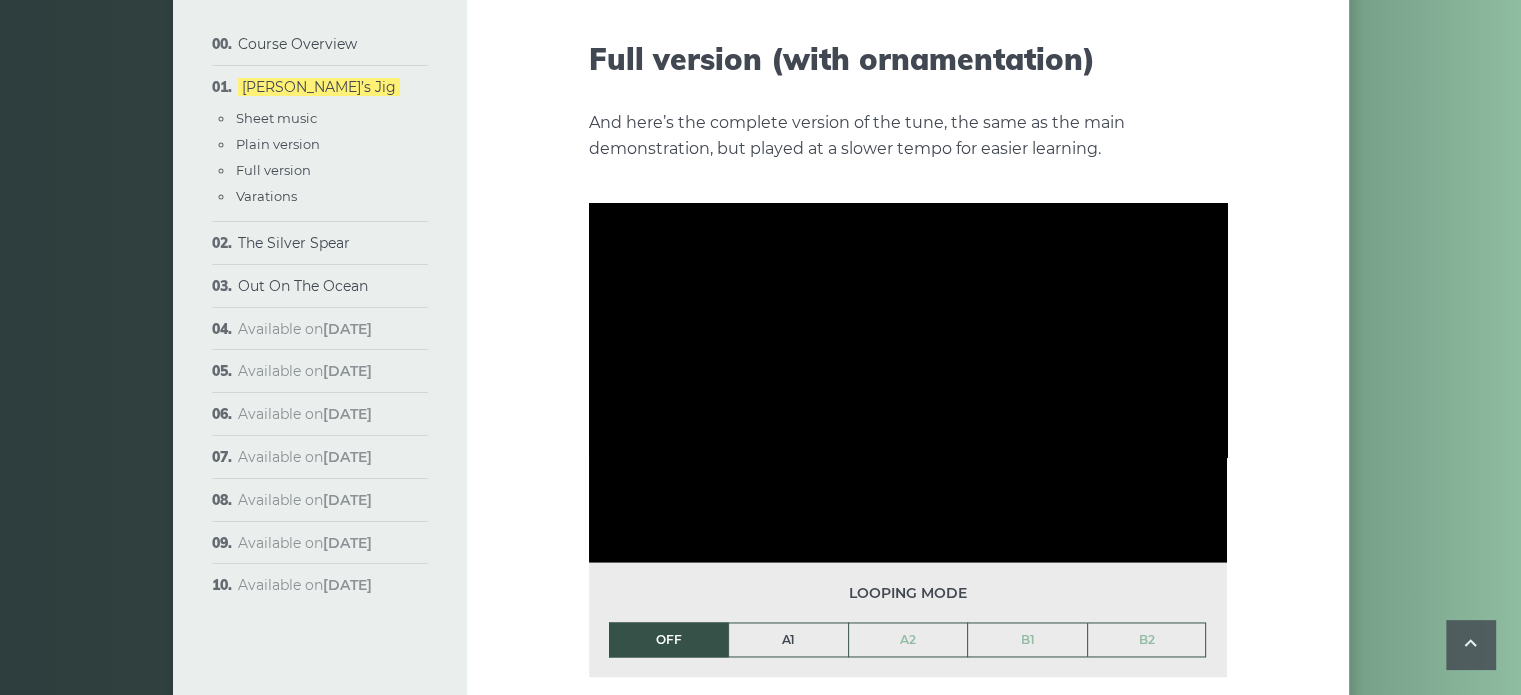 click on "A1" at bounding box center (788, 640) 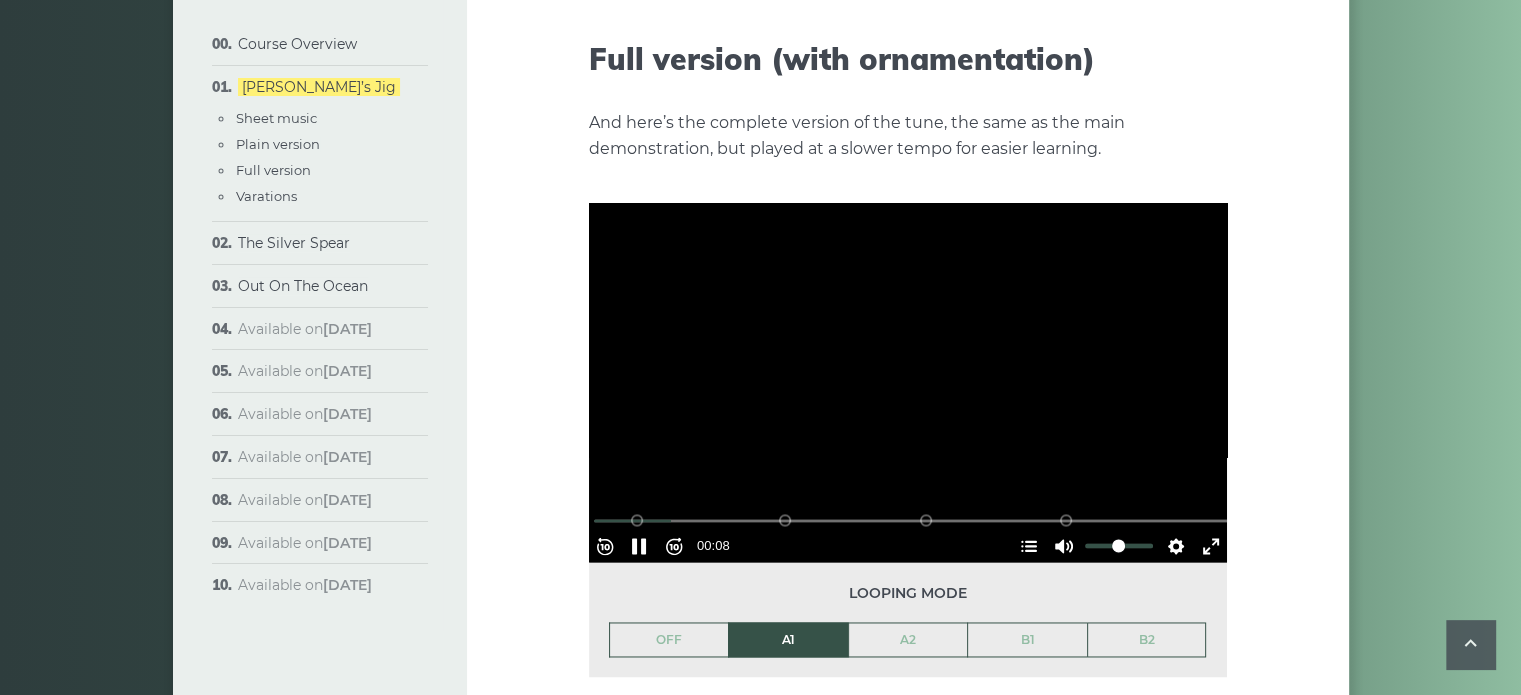 click at bounding box center [908, 382] 